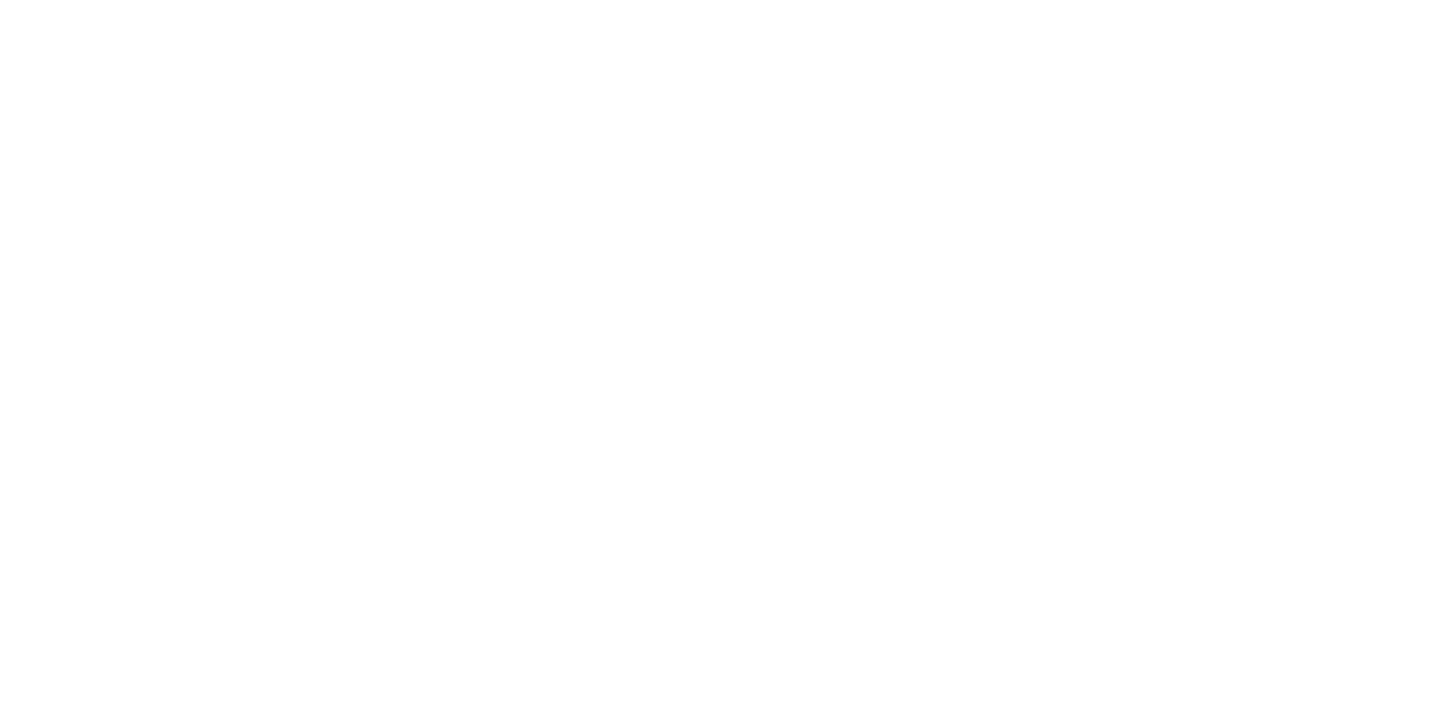 scroll, scrollTop: 0, scrollLeft: 0, axis: both 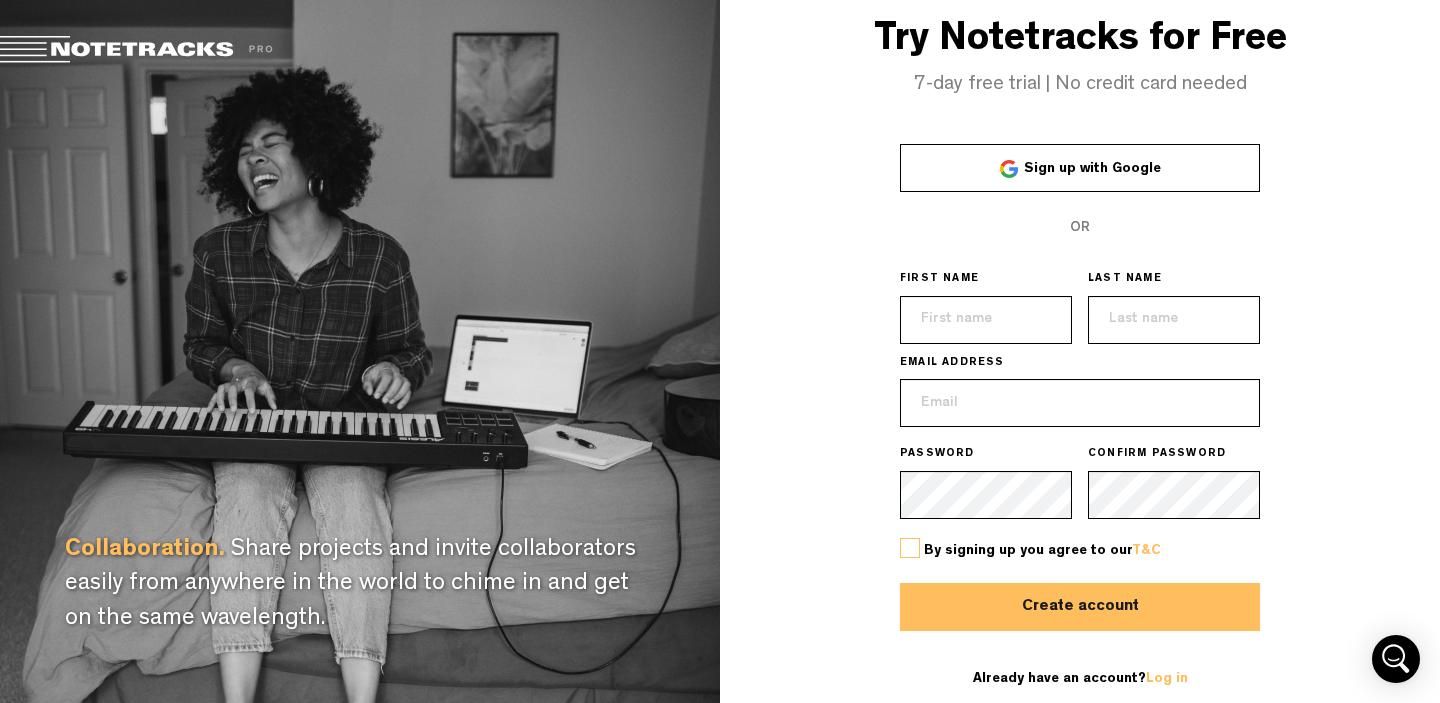 click on "Sign up with Google" at bounding box center (1092, 169) 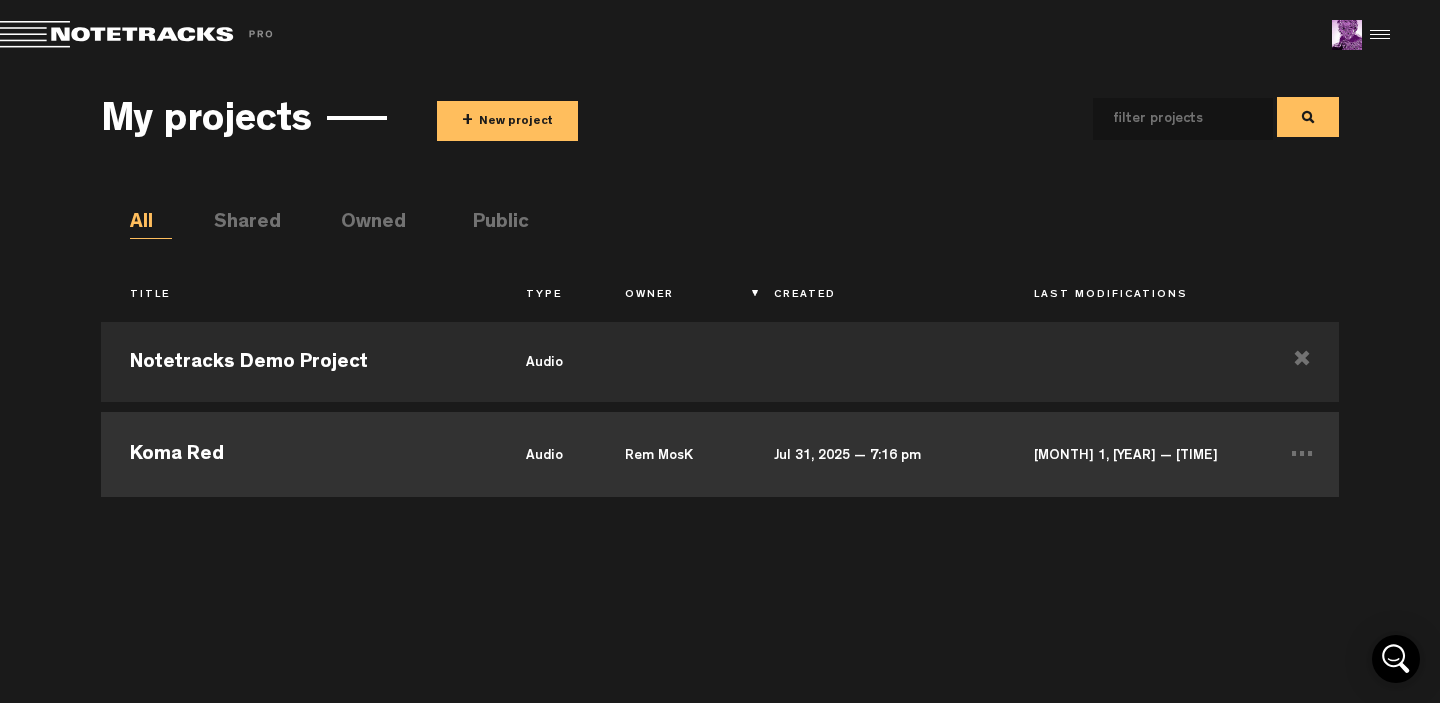 click on "Jul 31, 2025 — 7:16 pm" at bounding box center [875, 452] 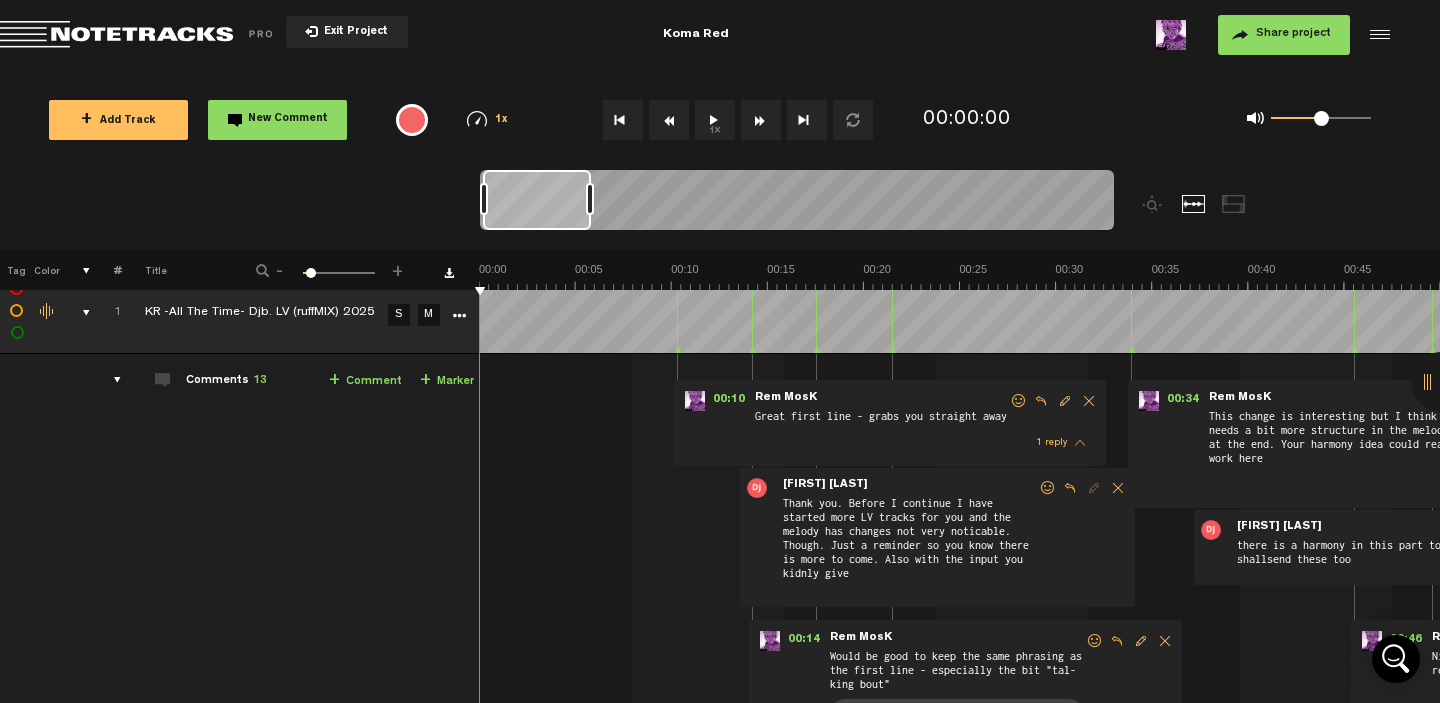 scroll, scrollTop: 0, scrollLeft: 0, axis: both 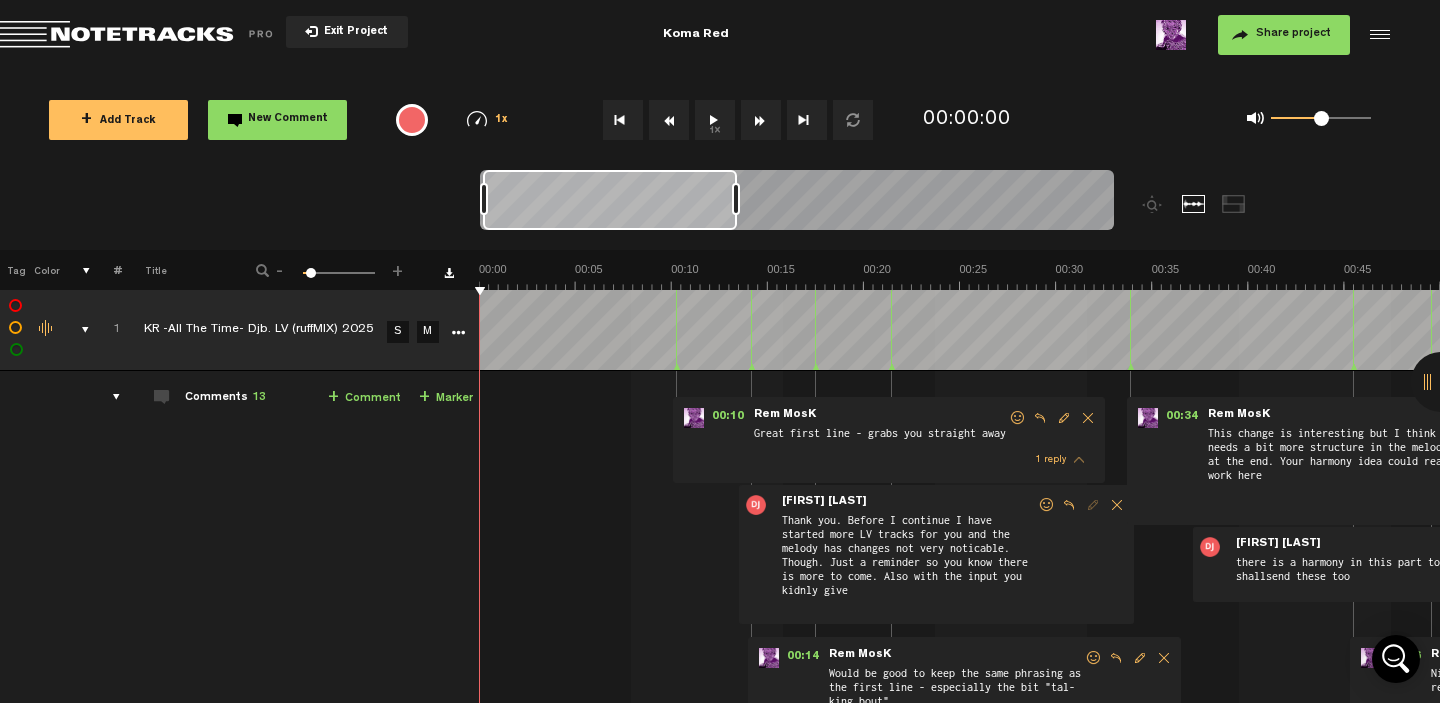 click at bounding box center [736, 199] 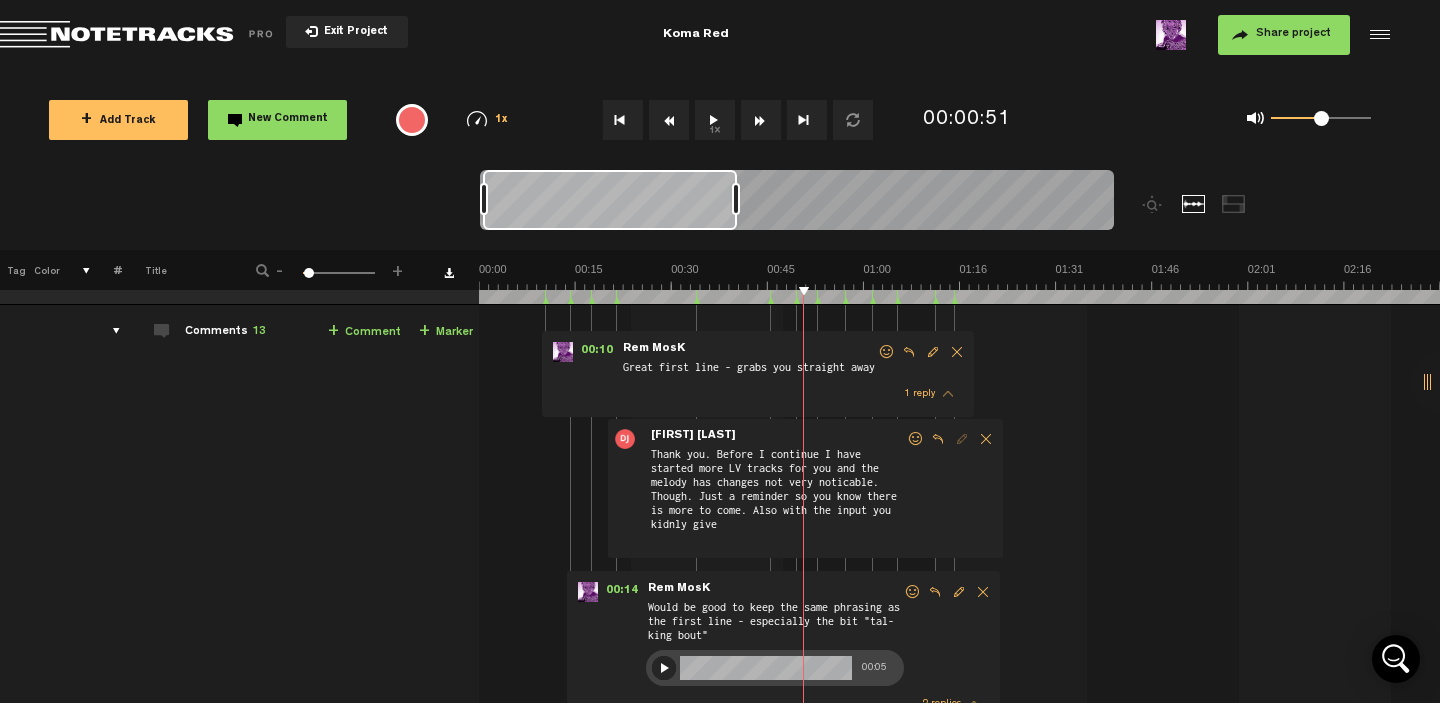 scroll, scrollTop: 0, scrollLeft: 16, axis: horizontal 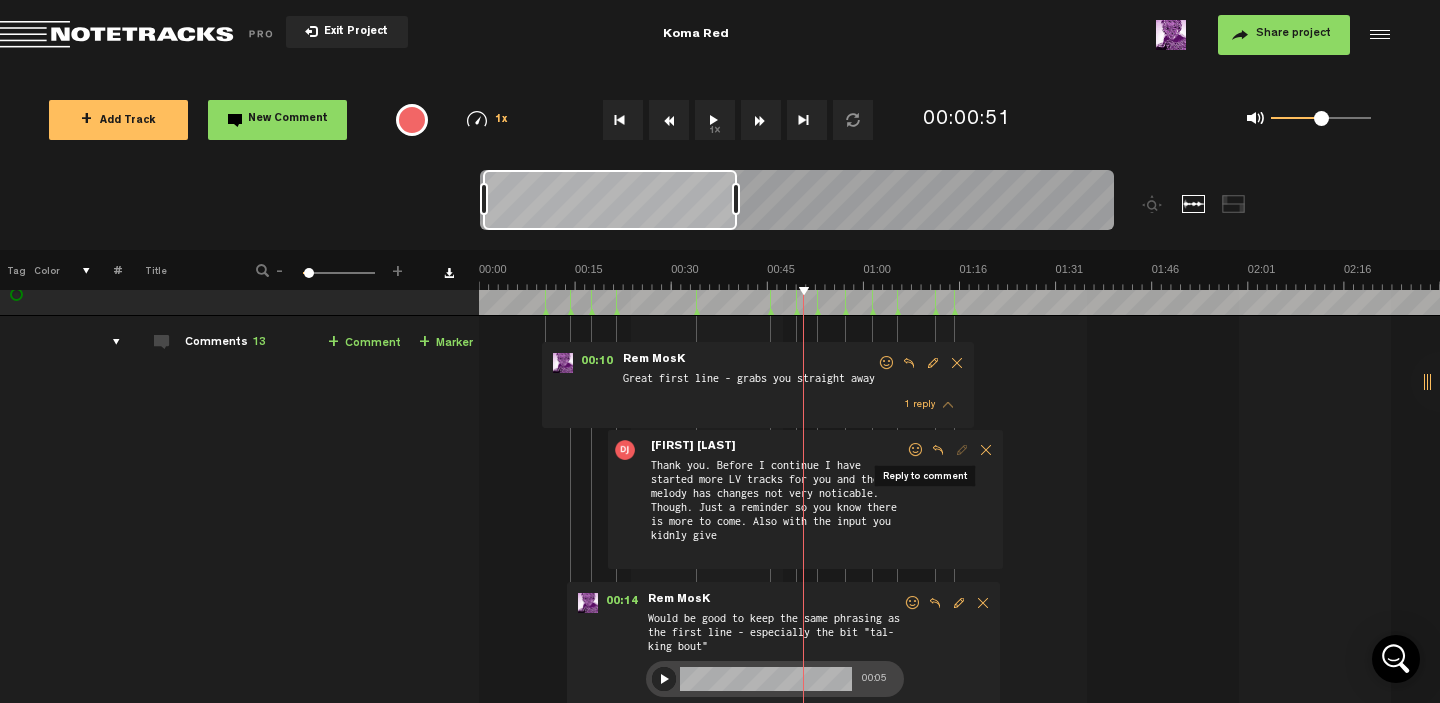click at bounding box center [938, 450] 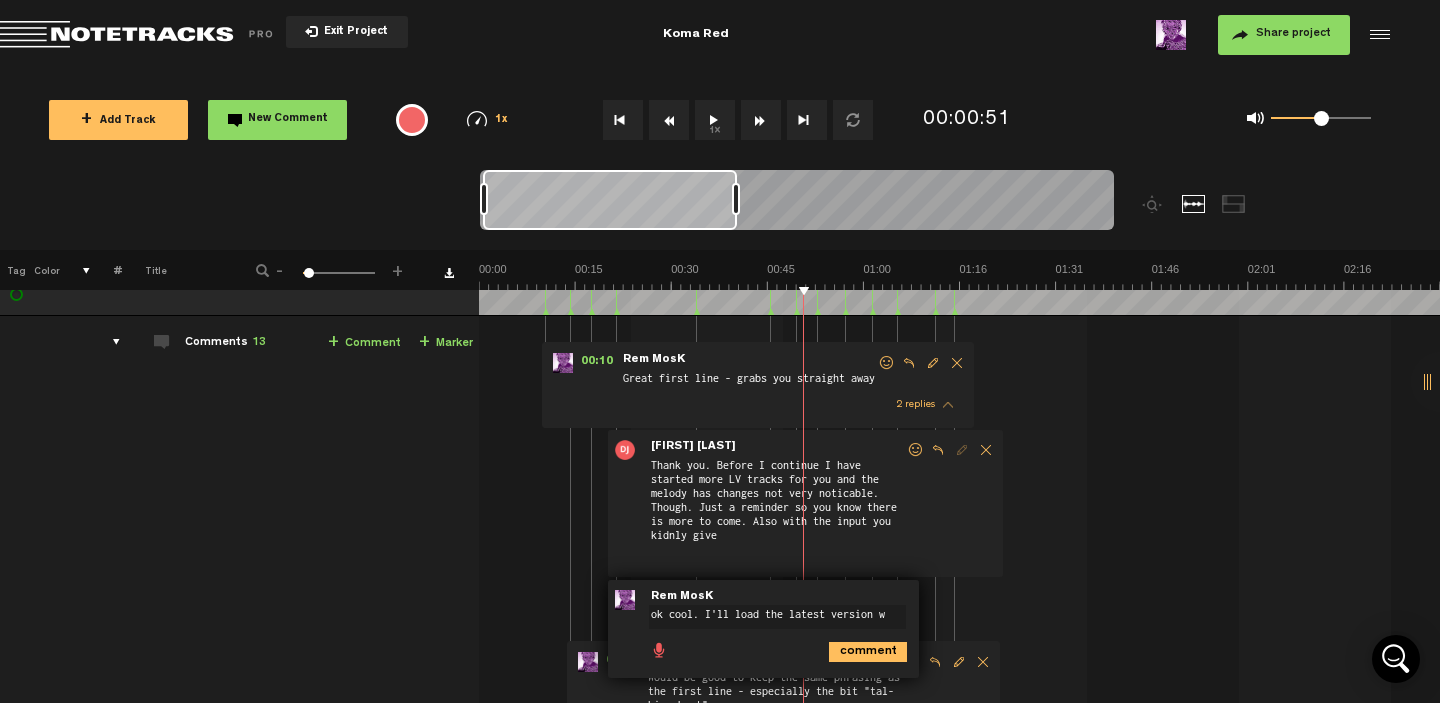 scroll, scrollTop: 0, scrollLeft: 0, axis: both 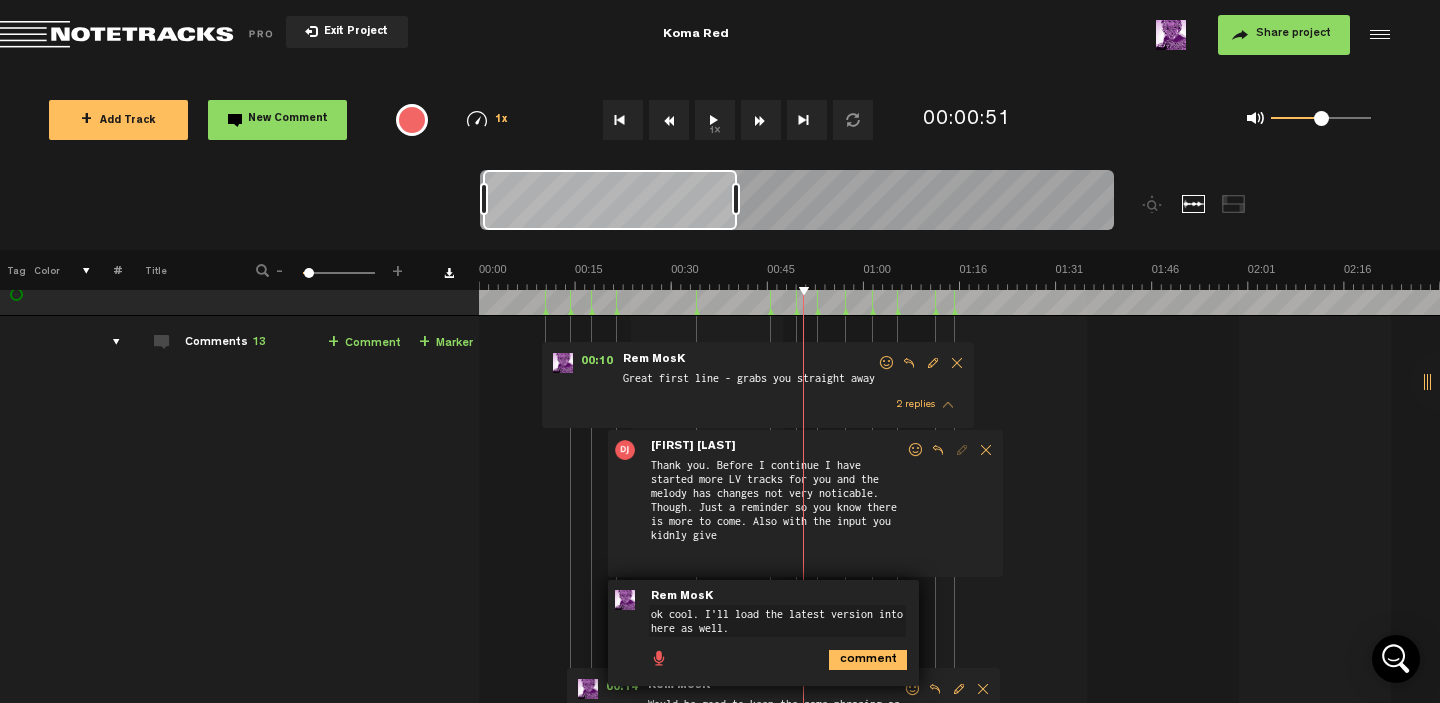click on "ok cool. I'll load the latest version into  here as well." at bounding box center [777, 621] 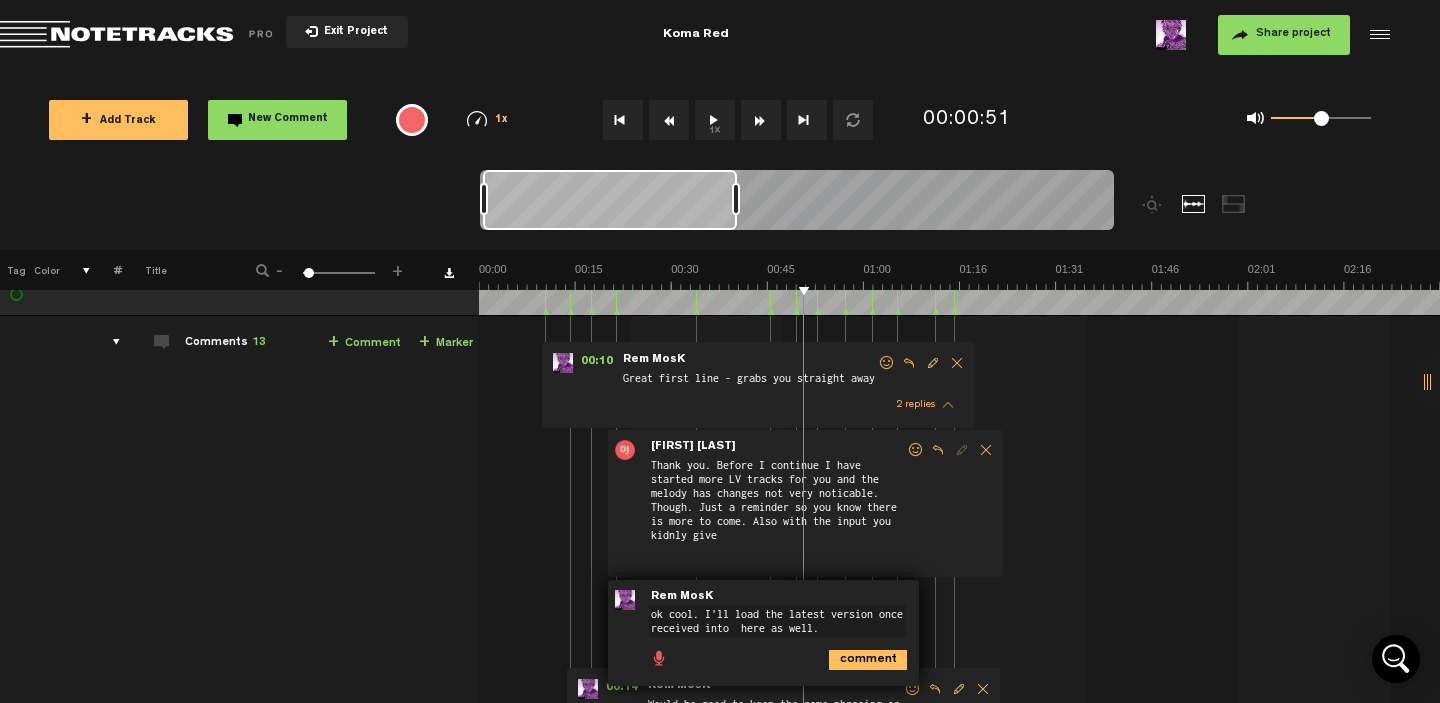 click on "ok cool. I'll load the latest version once received into  here as well." at bounding box center [777, 621] 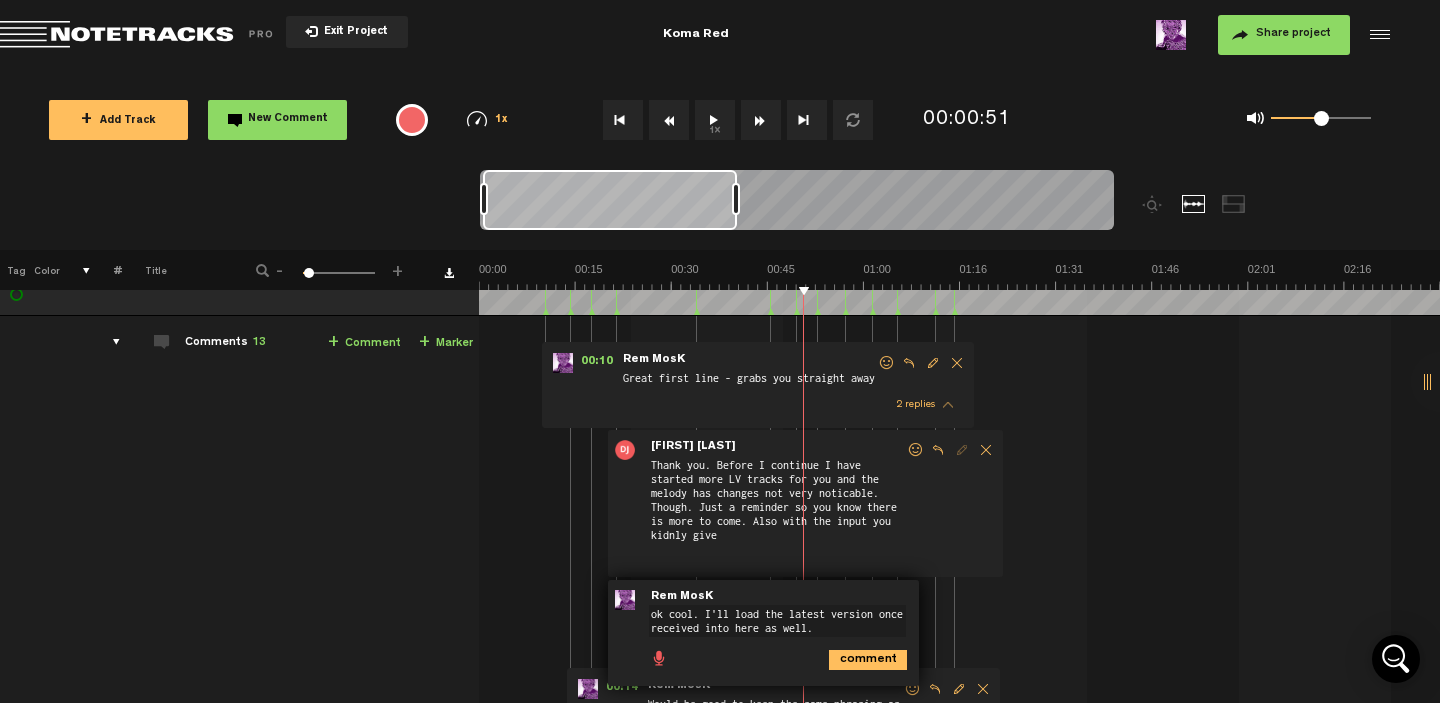 type on "ok cool. I'll load the latest version once received into here as well." 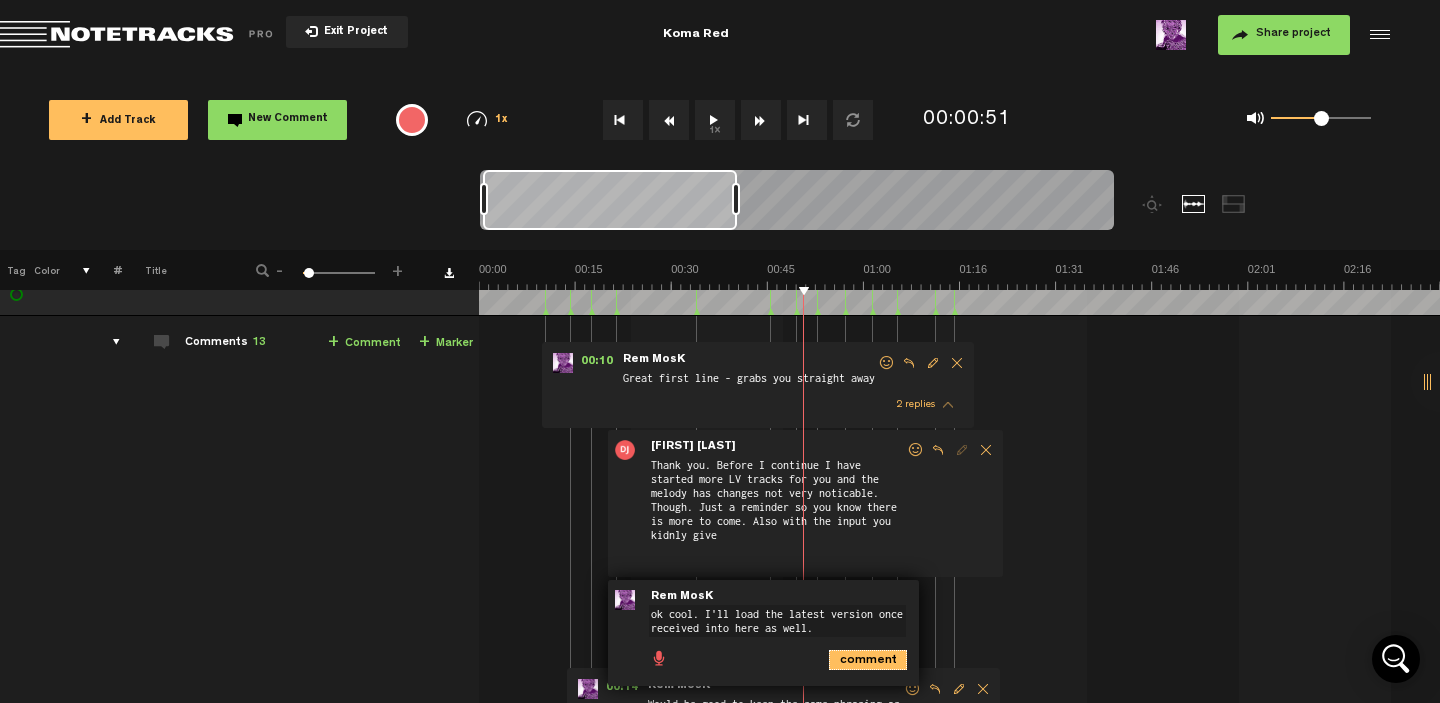 click on "comment" at bounding box center [868, 660] 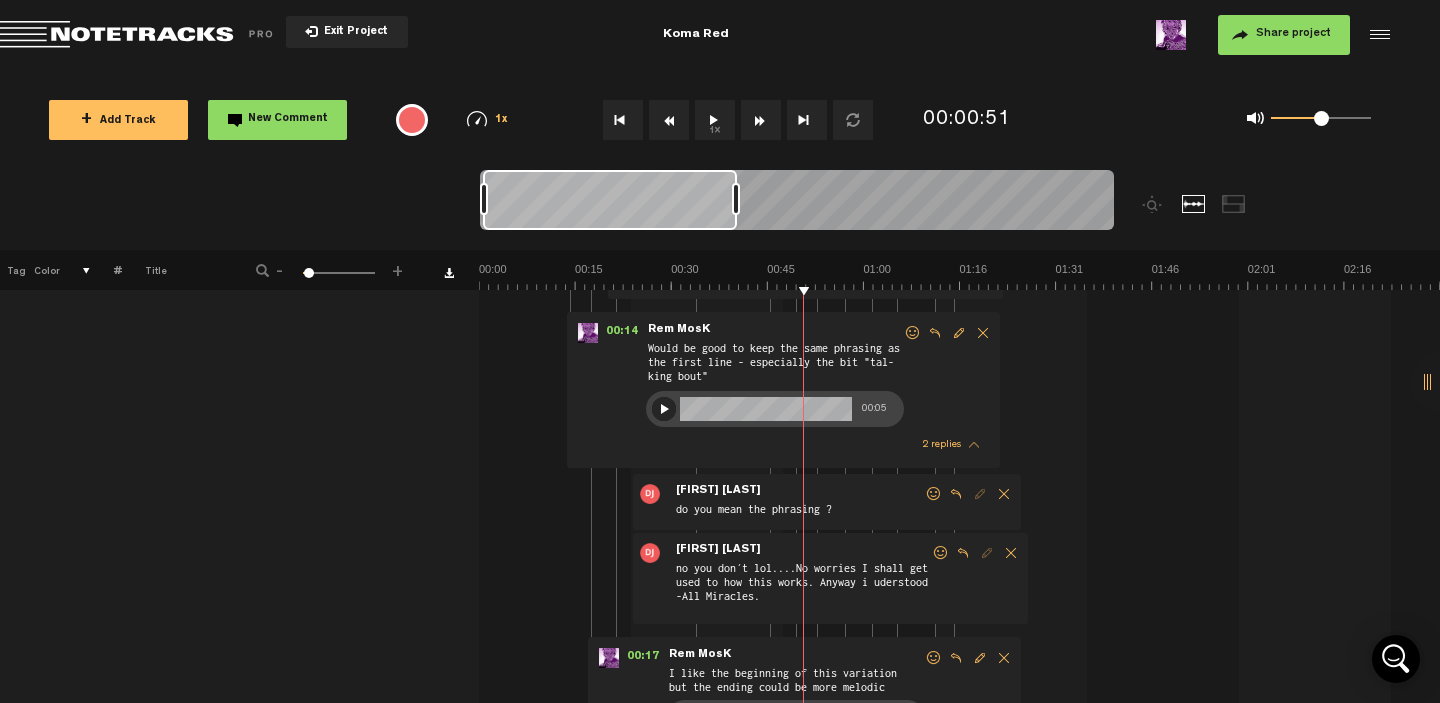 scroll, scrollTop: 415, scrollLeft: 16, axis: both 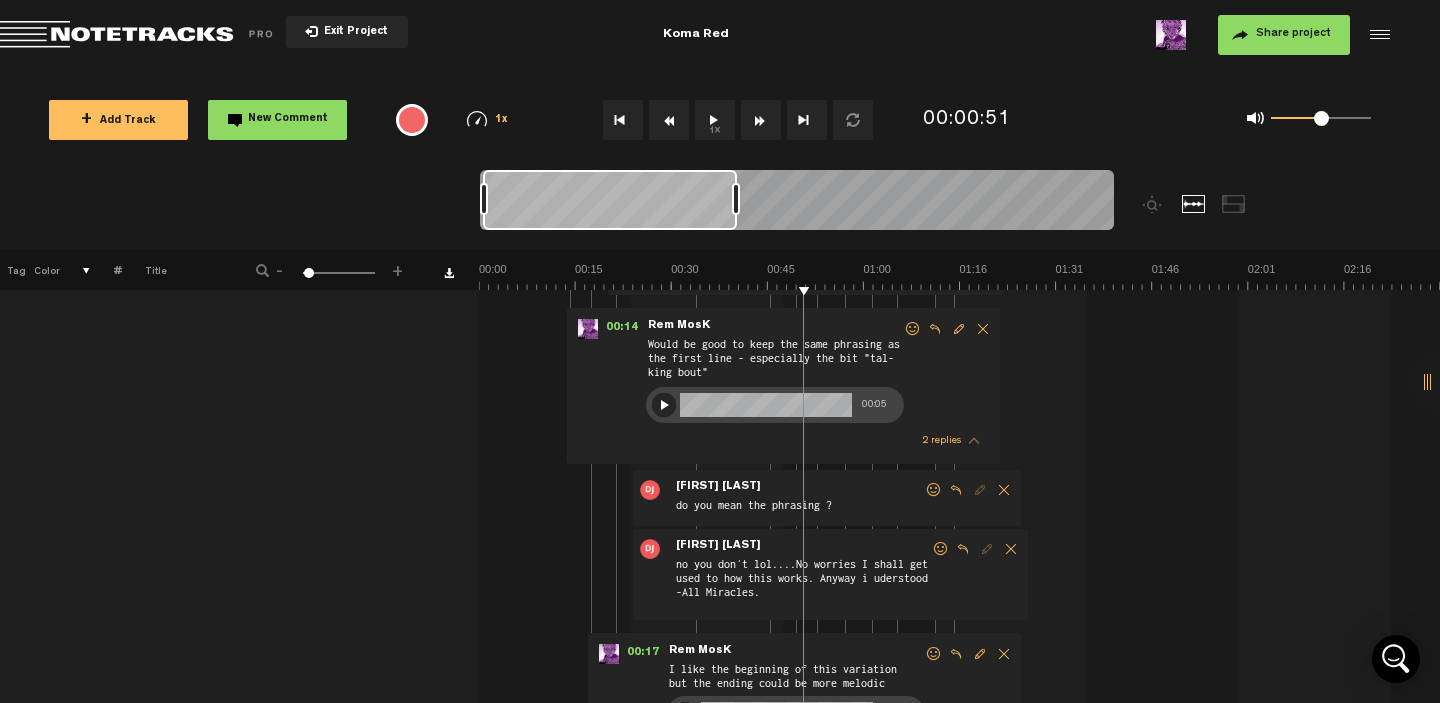 click at bounding box center [963, 549] 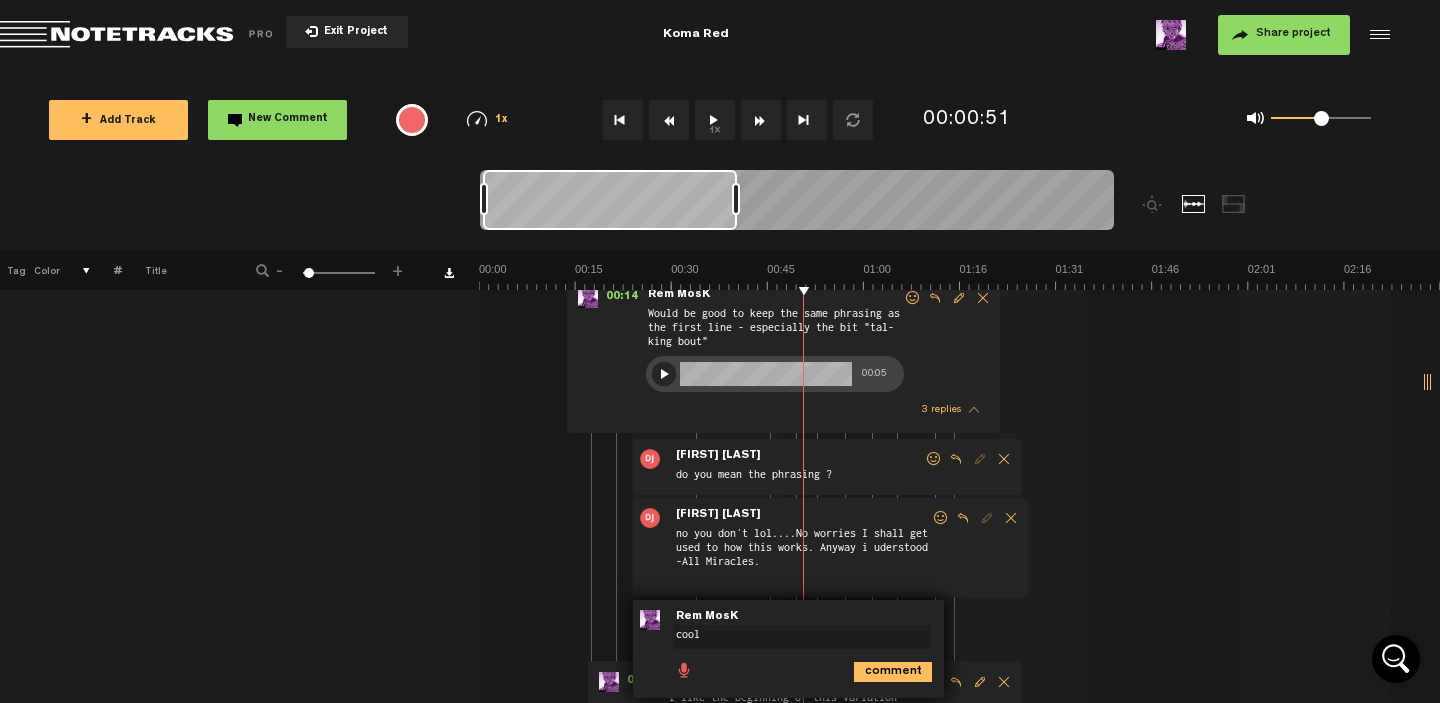 scroll, scrollTop: 450, scrollLeft: 16, axis: both 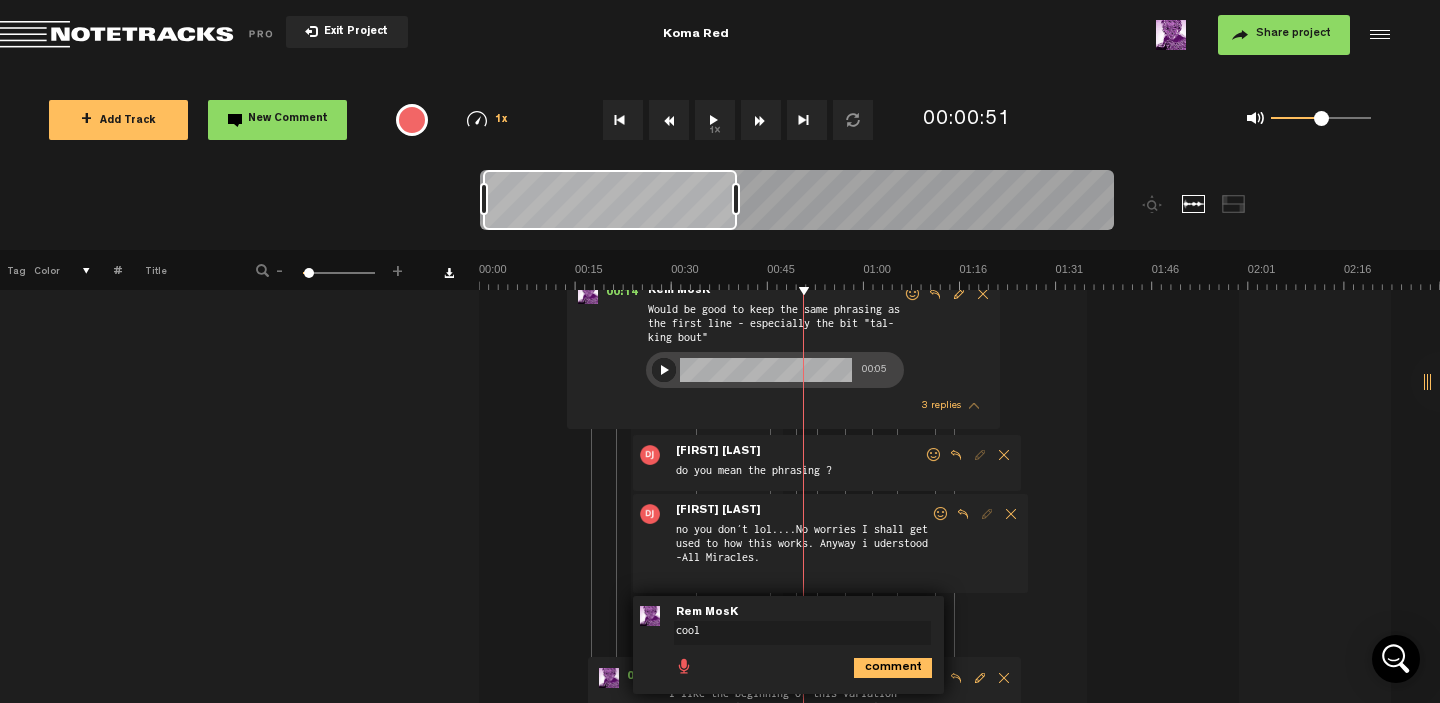 type on "cool" 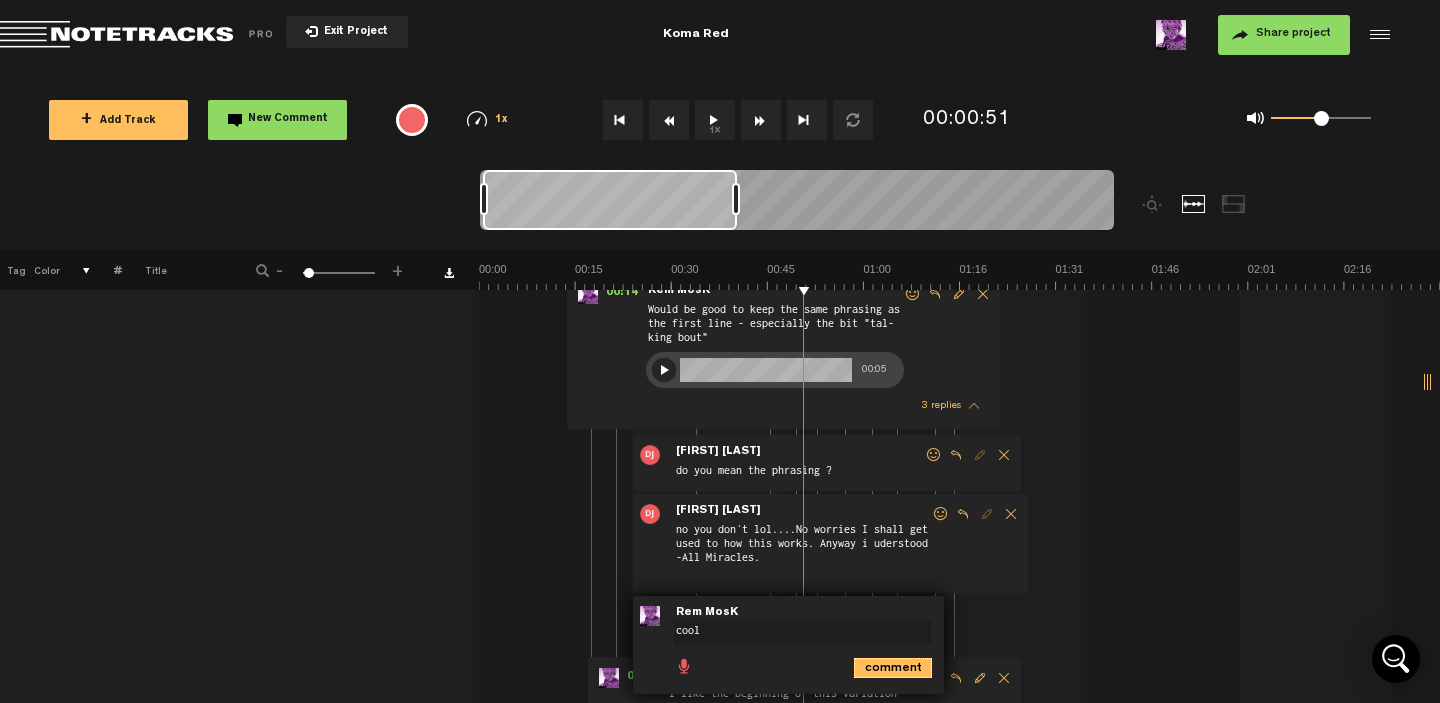 click on "comment" at bounding box center [893, 668] 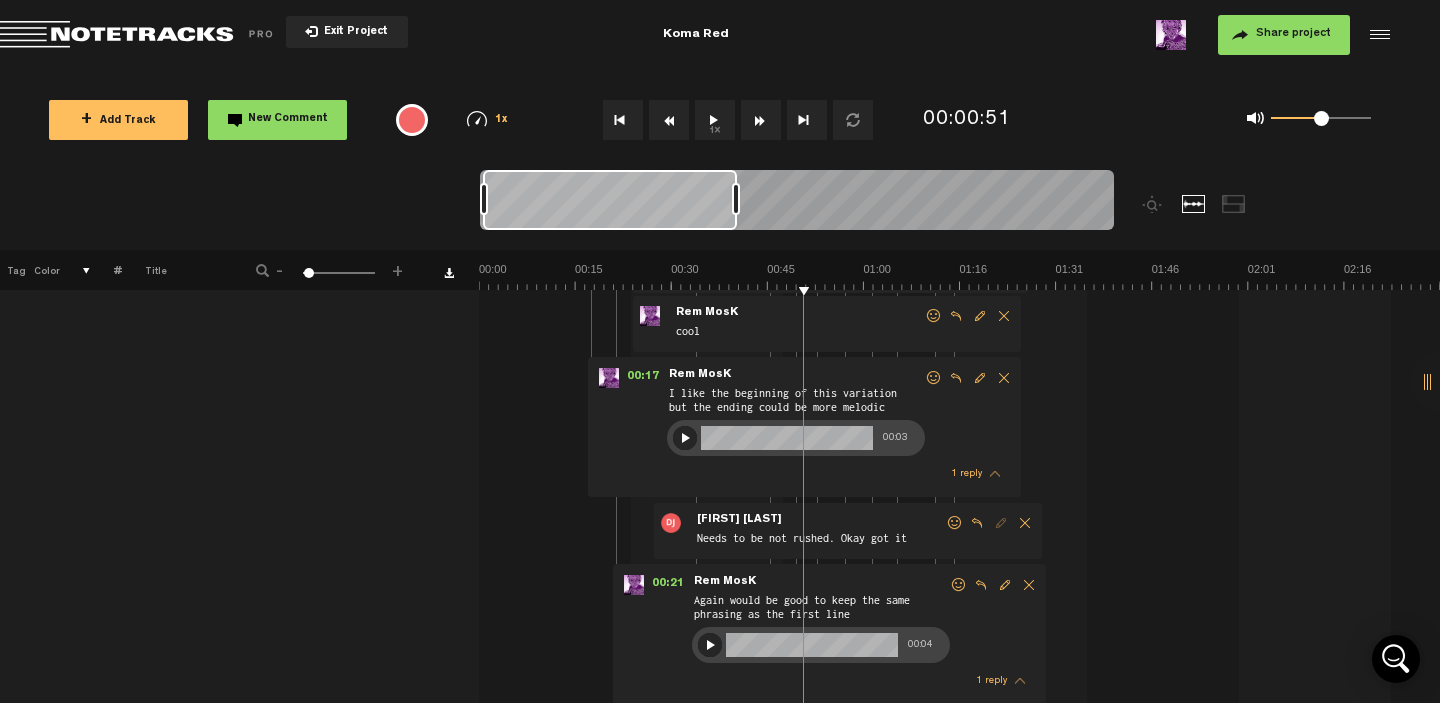 scroll, scrollTop: 753, scrollLeft: 16, axis: both 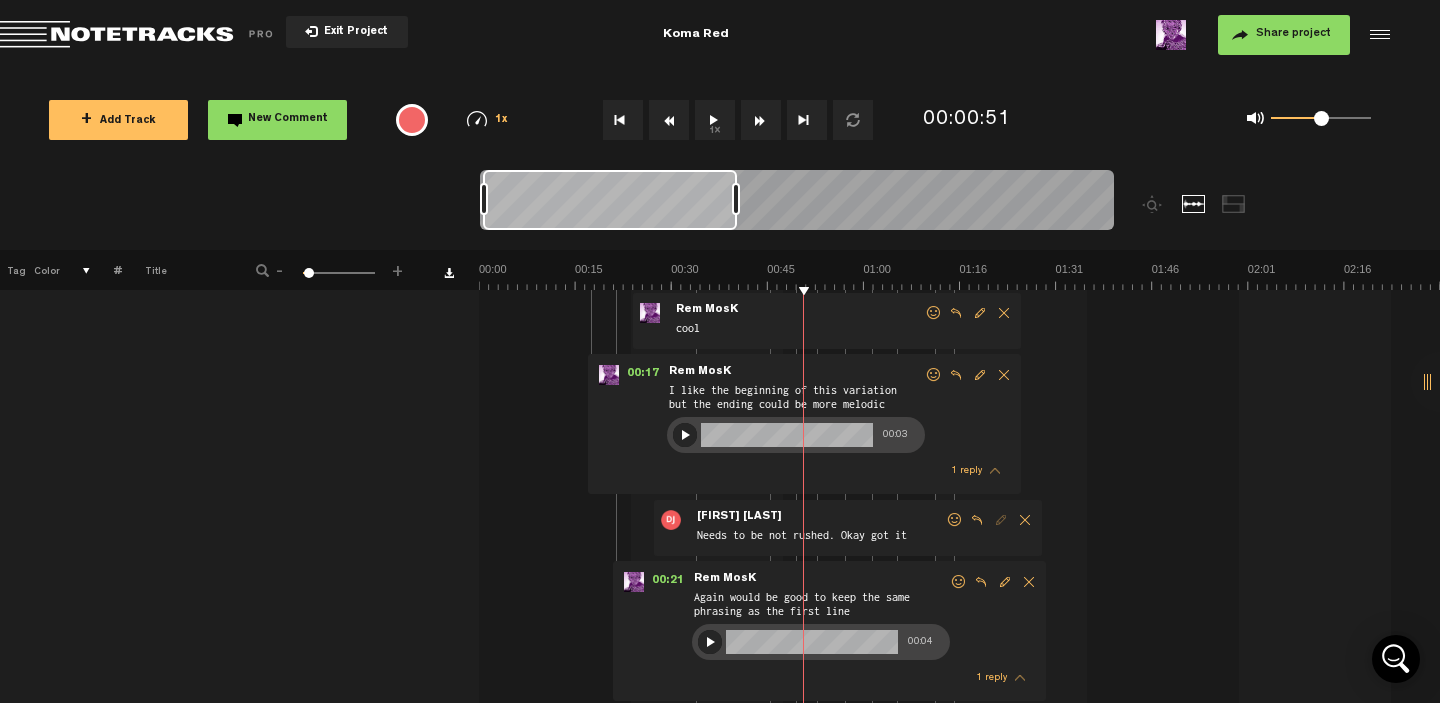 click at bounding box center (977, 520) 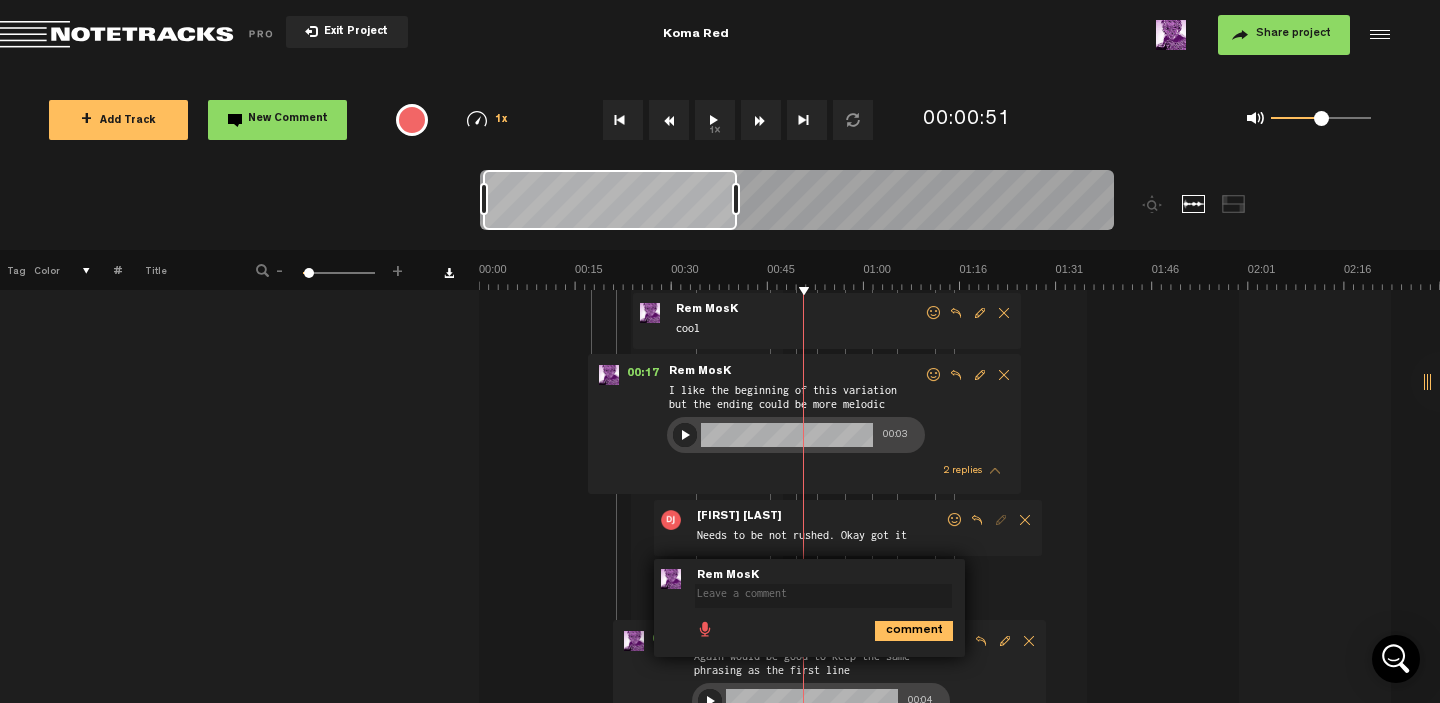 click on "00:10 - Rem MosK: "Great first line - grabs you straight away" Rem MosK Great first line - grabs you straight away 2 replies - [FIRST] [LAST]: "Thank you. Before I continue I have started more LV tracks for you and the melody has changes not very noticable. Though. Just a reminder so you know there is more to come. Also with the input you kidnly give" Darren James Bulmer Thank you. Before I continue I have started more LV tracks for you and the melody has changes not very noticable. Though. Just a reminder so you know there is more to come. Also with the input you kidnly give - Rem MosK: "ok cool. I'll load the latest version once received into here as well." Rem MosK ok cool. I'll load the latest version once received into here as well. 00:14 - Rem MosK: "Would be good to keep the same phrasing as the first line - especially the bit "tal-king bout""" at bounding box center [961, 1103] 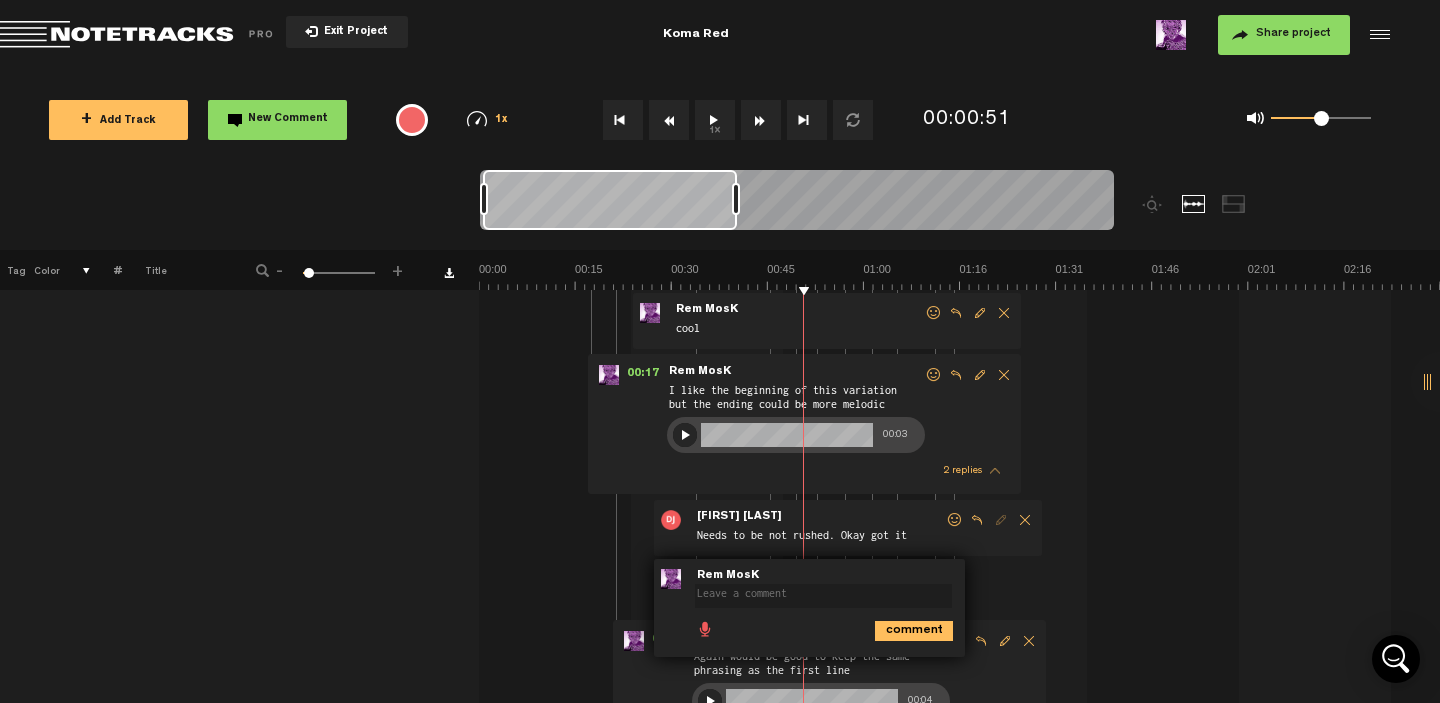 click on "00:10 - Rem MosK: "Great first line - grabs you straight away" Rem MosK Great first line - grabs you straight away 2 replies - [FIRST] [LAST]: "Thank you. Before I continue I have started more LV tracks for you and the melody has changes not very noticable. Though. Just a reminder so you know there is more to come. Also with the input you kidnly give" Darren James Bulmer Thank you. Before I continue I have started more LV tracks for you and the melody has changes not very noticable. Though. Just a reminder so you know there is more to come. Also with the input you kidnly give - Rem MosK: "ok cool. I'll load the latest version once received into here as well." Rem MosK ok cool. I'll load the latest version once received into here as well. 00:14 - Rem MosK: "Would be good to keep the same phrasing as the first line - especially the bit "tal-king bout""" at bounding box center [961, 1103] 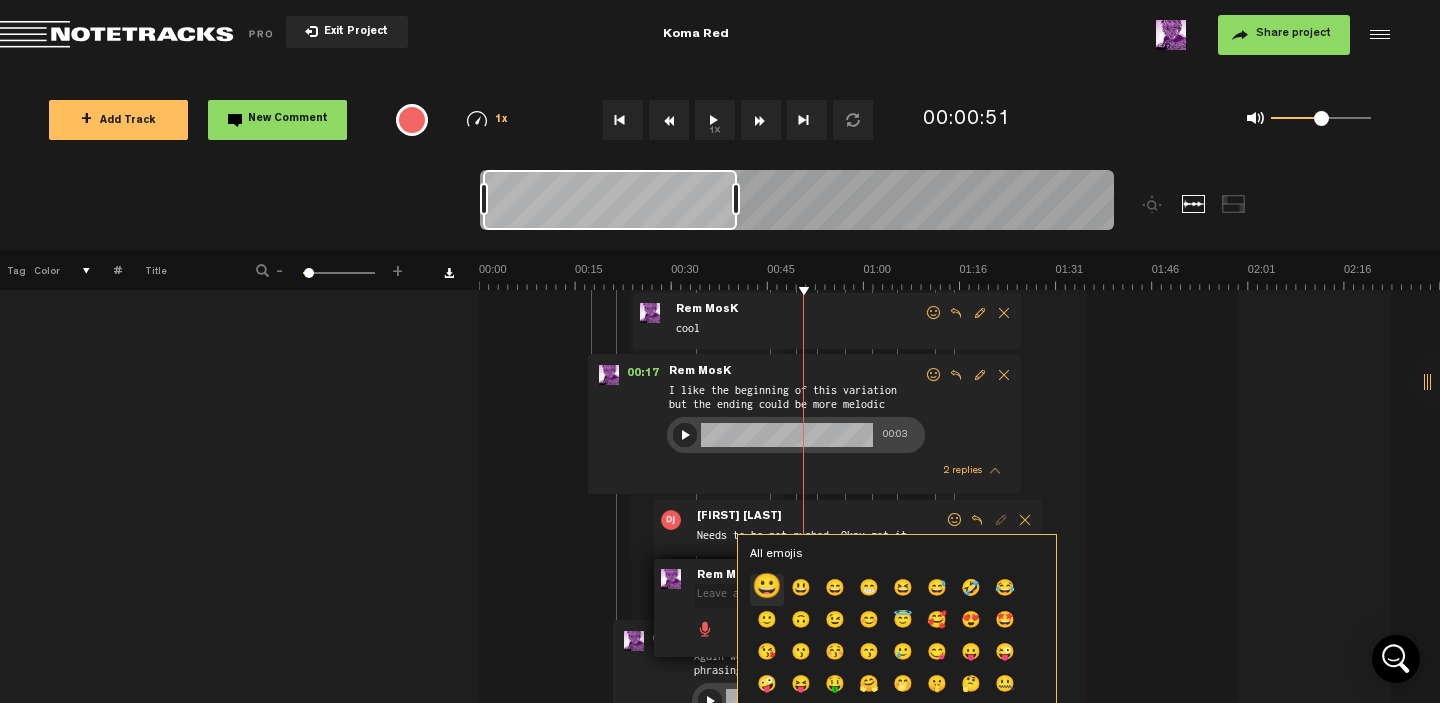 click on "😀" 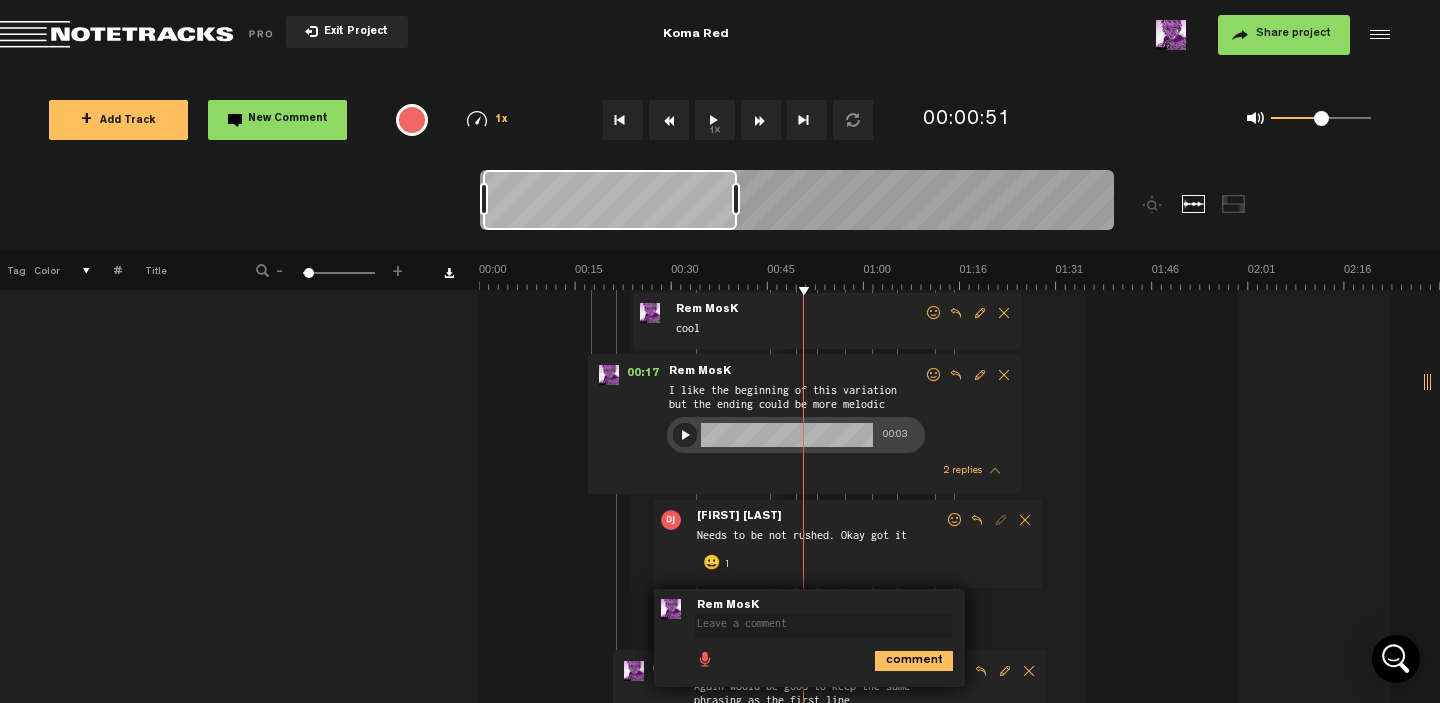 click on "00:10 - Rem MosK: "Great first line - grabs you straight away" Rem MosK Great first line - grabs you straight away 2 replies - [FIRST] [LAST]: "Thank you. Before I continue I have started more LV tracks for you and the melody has changes not very noticable. Though. Just a reminder so you know there is more to come. Also with the input you kidnly give" Darren James Bulmer Thank you. Before I continue I have started more LV tracks for you and the melody has changes not very noticable. Though. Just a reminder so you know there is more to come. Also with the input you kidnly give - Rem MosK: "ok cool. I'll load the latest version once received into here as well." Rem MosK ok cool. I'll load the latest version once received into here as well. 00:14 - Rem MosK: "Would be good to keep the same phrasing as the first line - especially the bit "tal-king bout"" 1" at bounding box center (961, 1118) 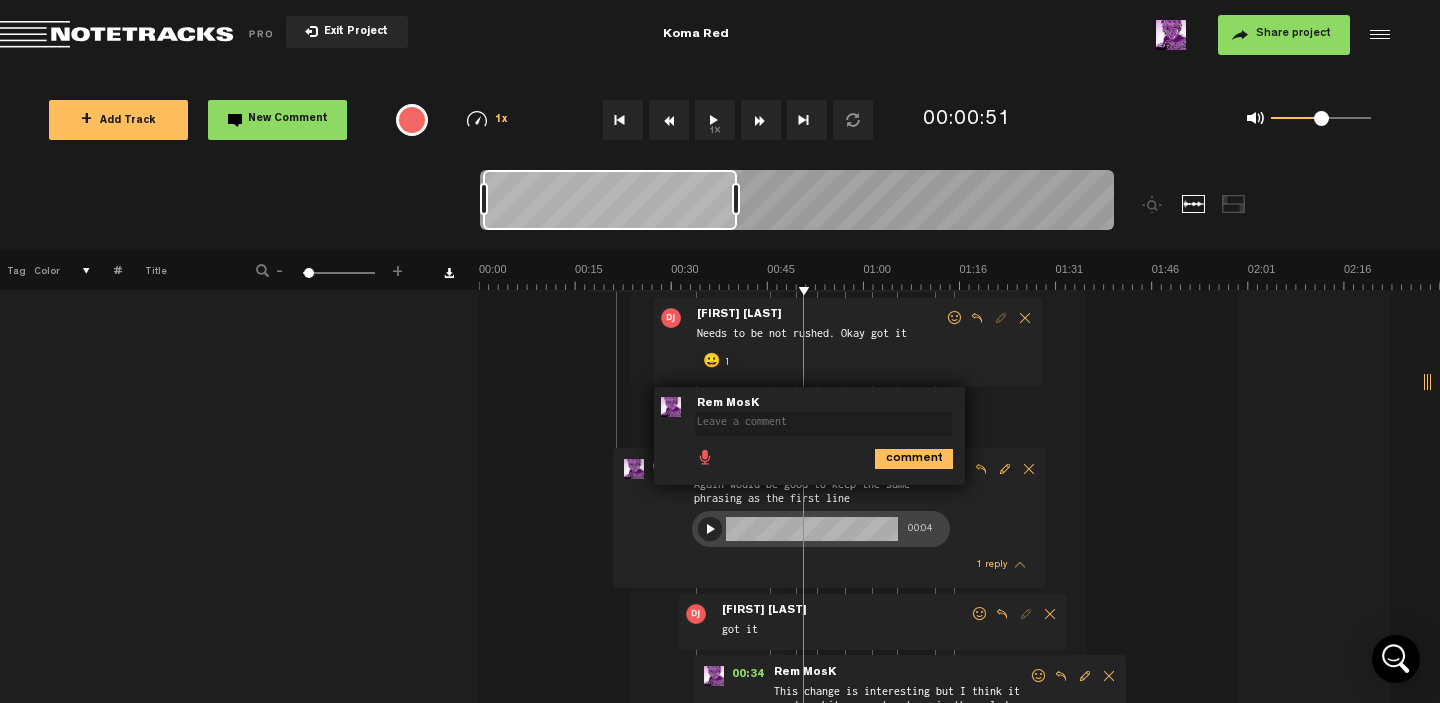 scroll, scrollTop: 954, scrollLeft: 16, axis: both 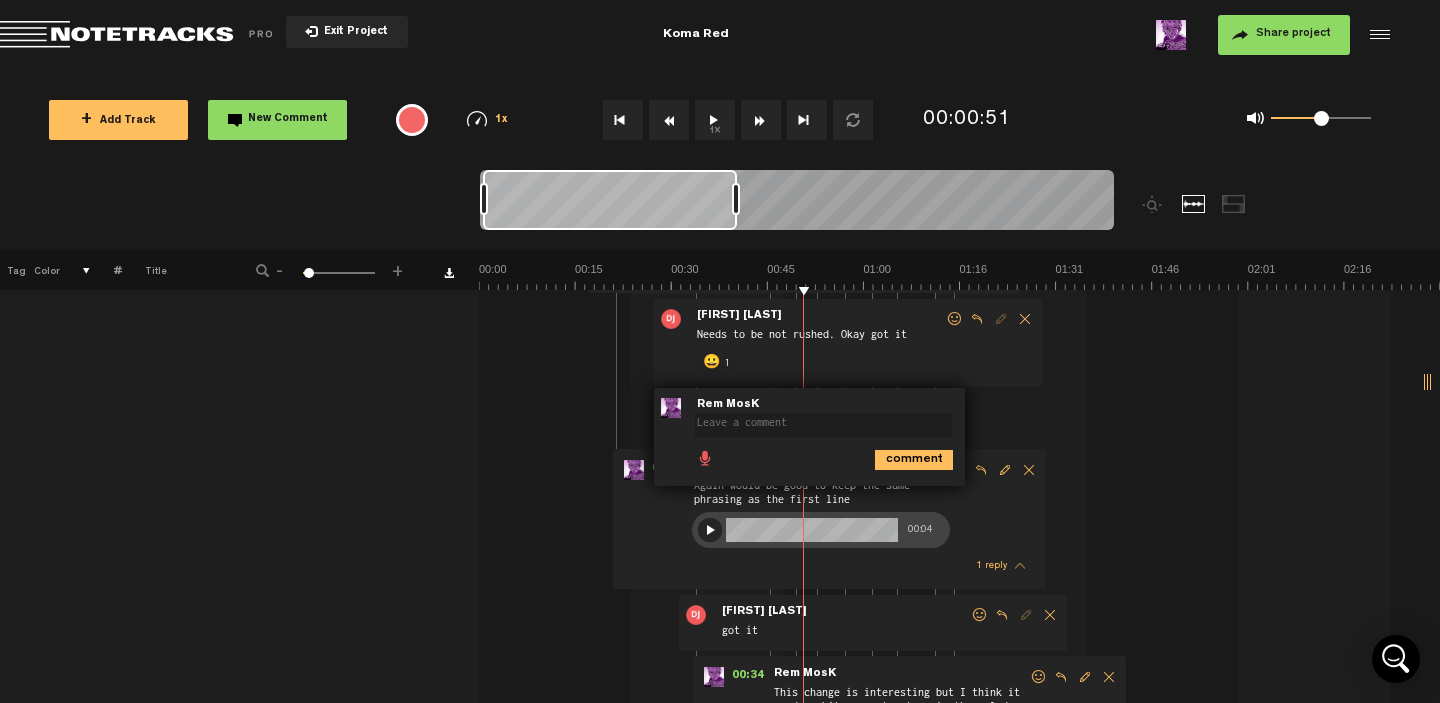 click on "00:21 - Rem MosK: "Again would be good to keep the same phrasing as the first line" Rem MosK Again would be good to keep the same phrasing as the first line 1 reply" at bounding box center (829, 519) 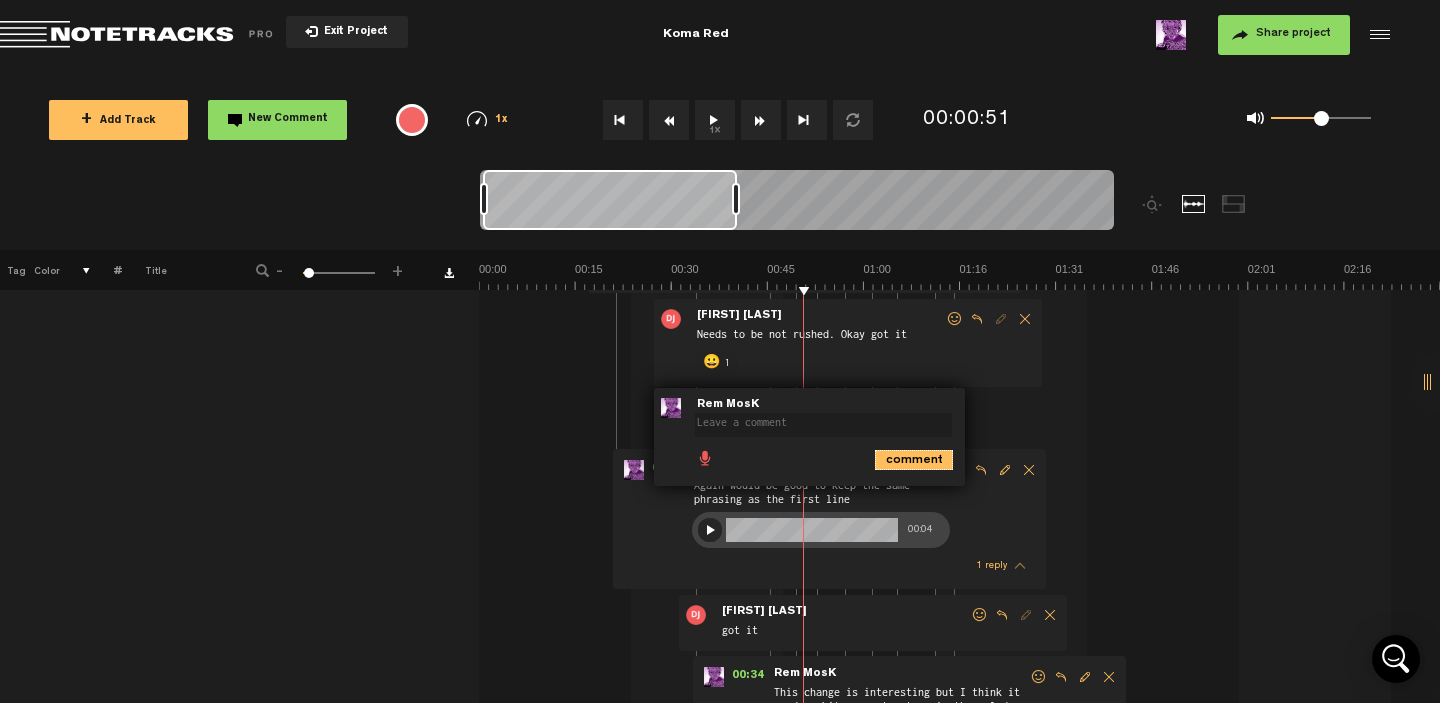 click on "comment" at bounding box center (914, 460) 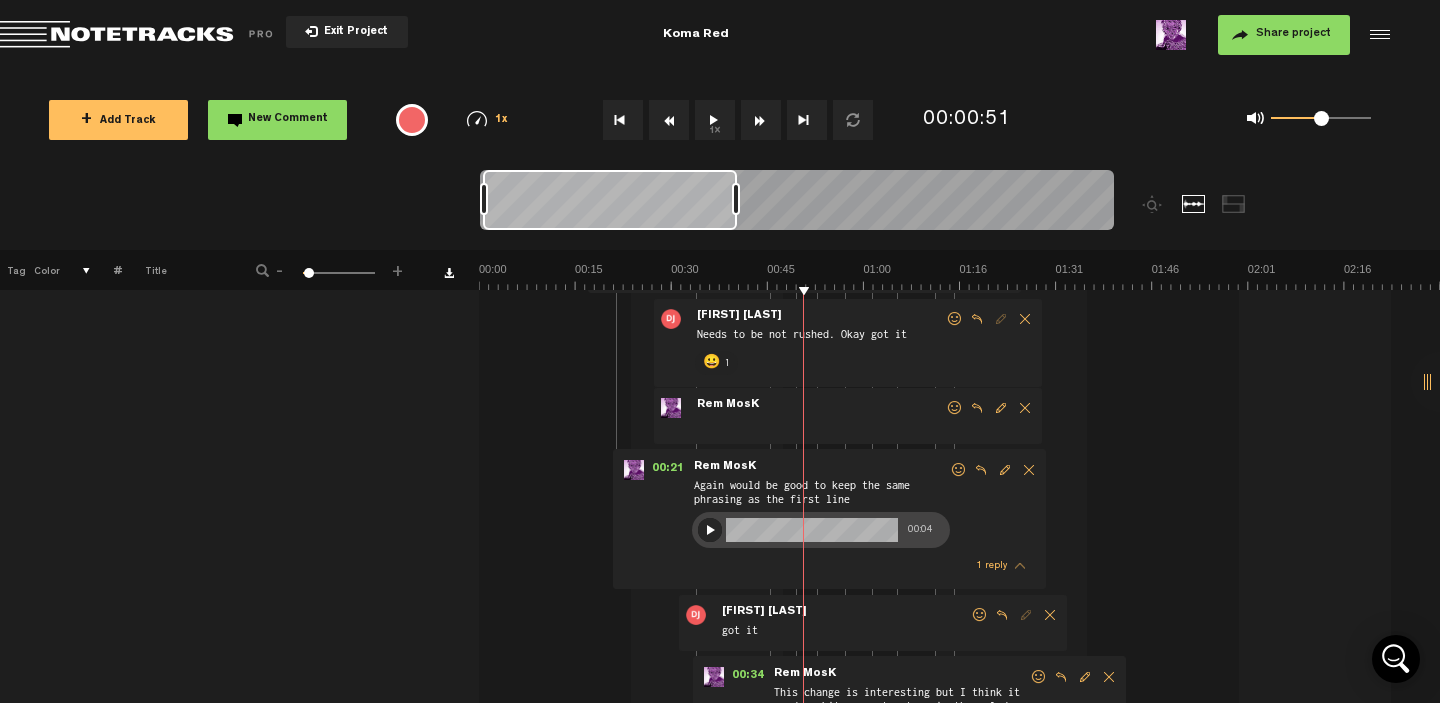 click at bounding box center (1025, 408) 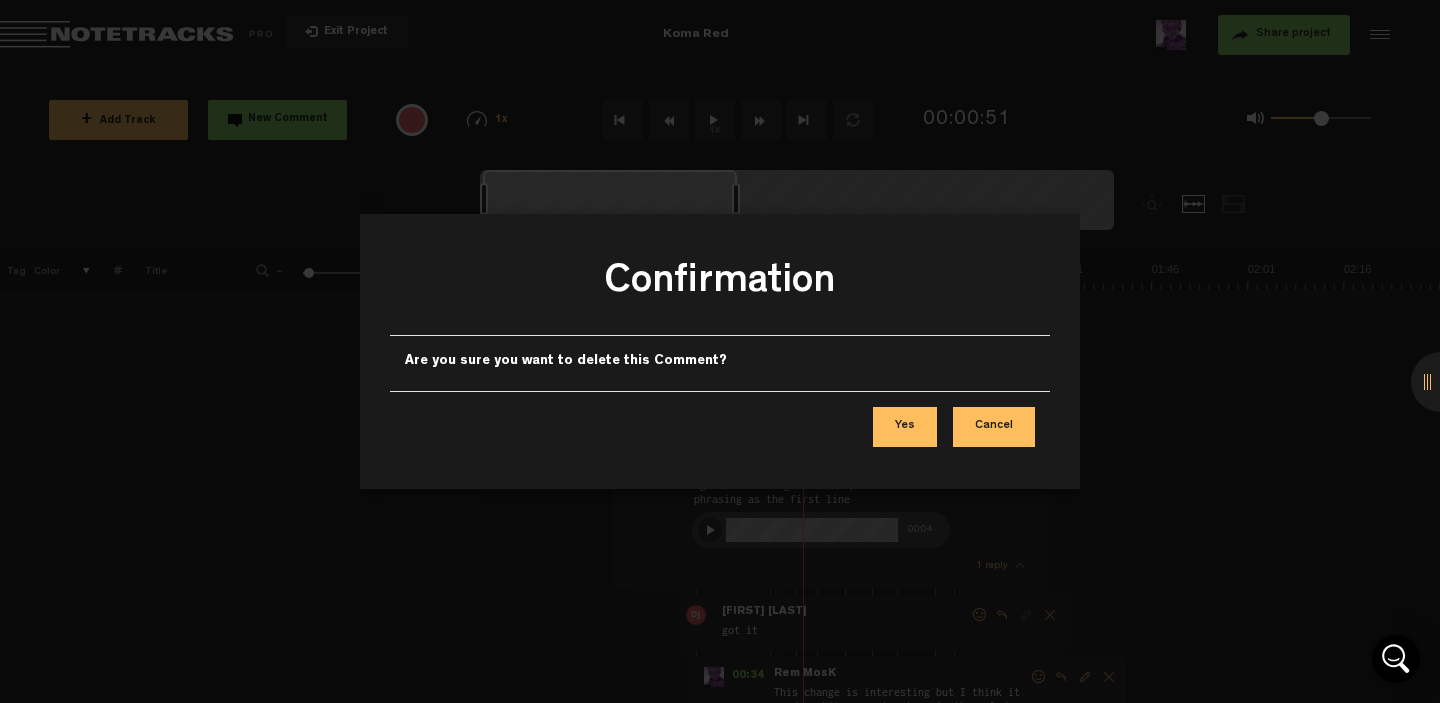 click on "Yes" at bounding box center (905, 427) 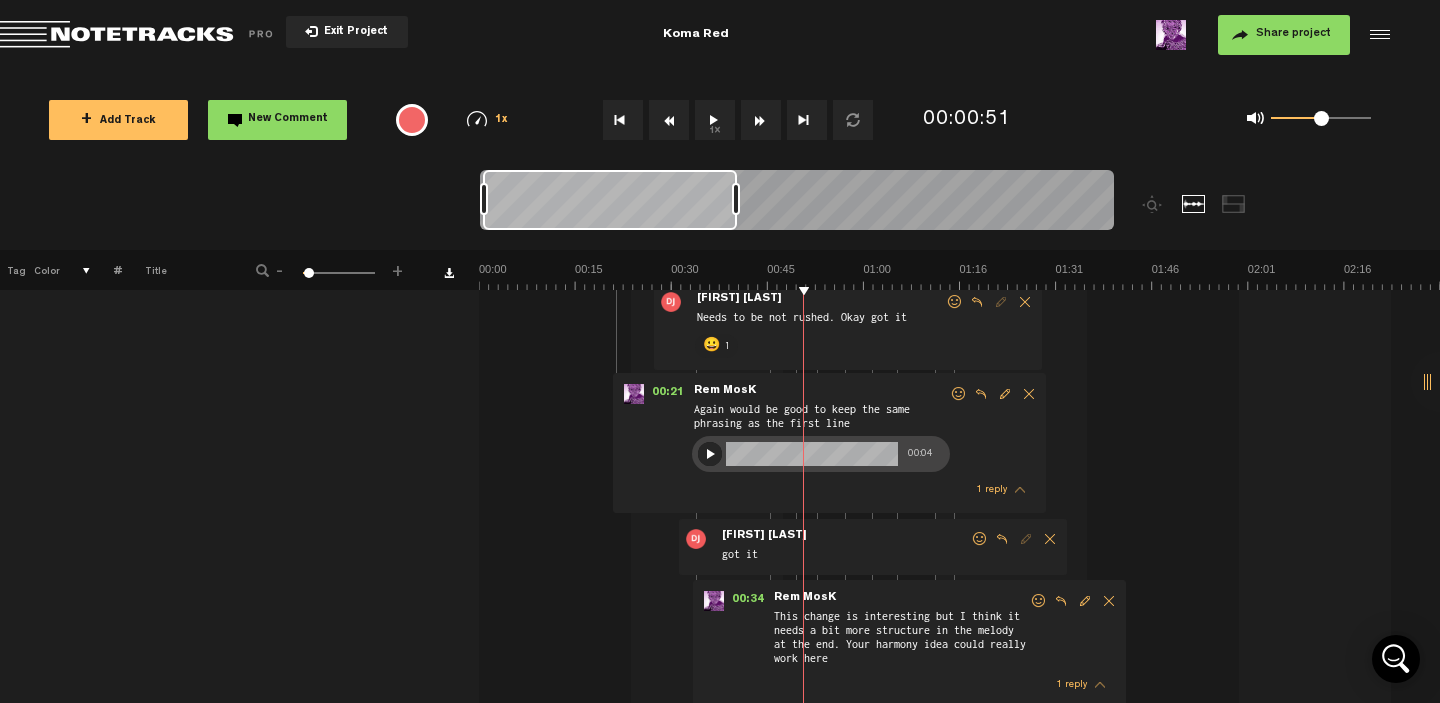 scroll, scrollTop: 972, scrollLeft: 16, axis: both 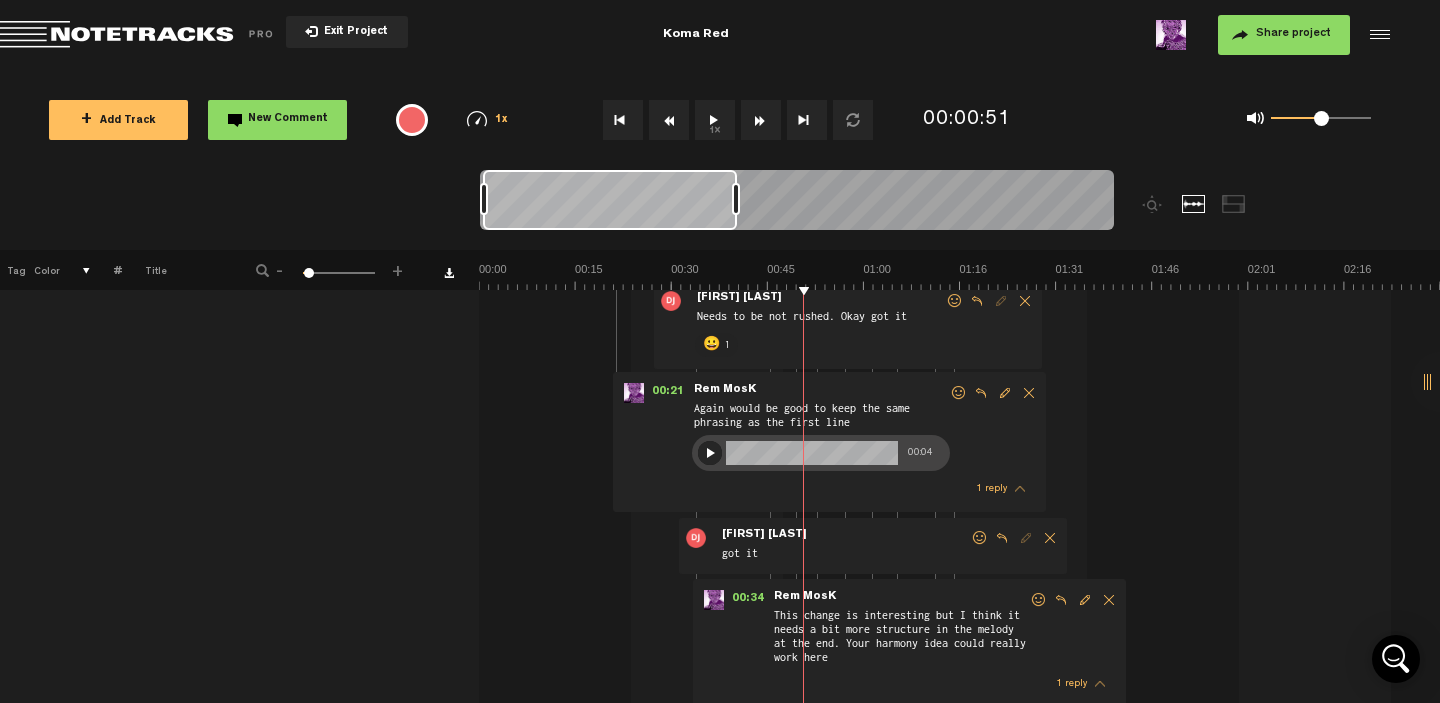 click at bounding box center (980, 538) 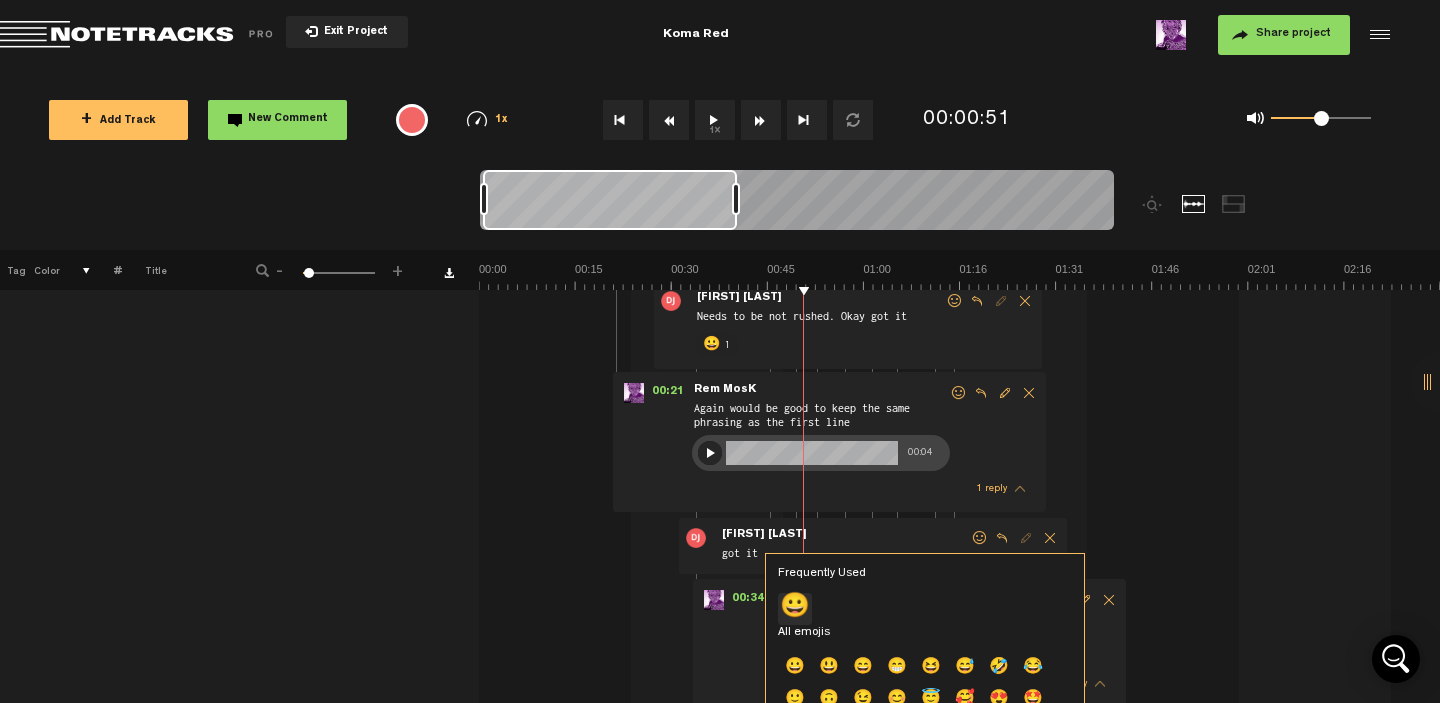 click on "😀" 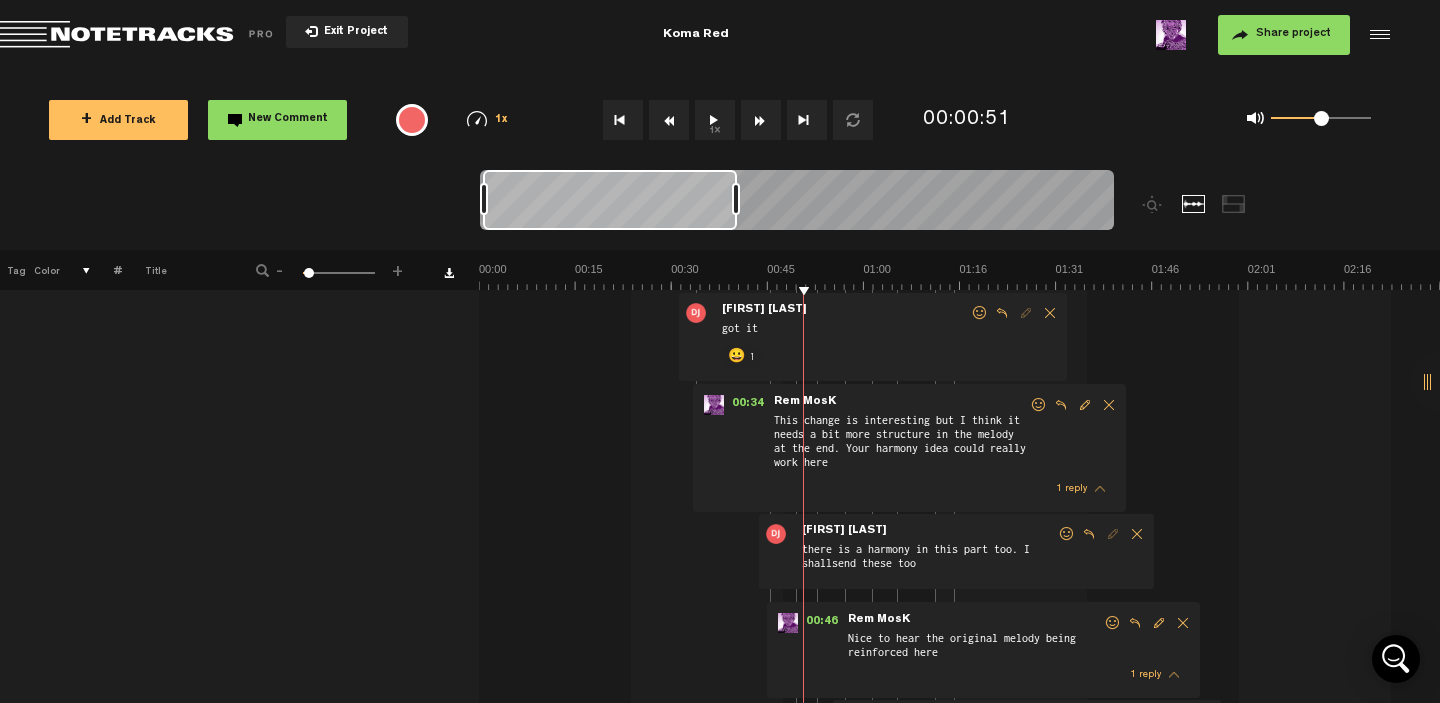 scroll, scrollTop: 1198, scrollLeft: 16, axis: both 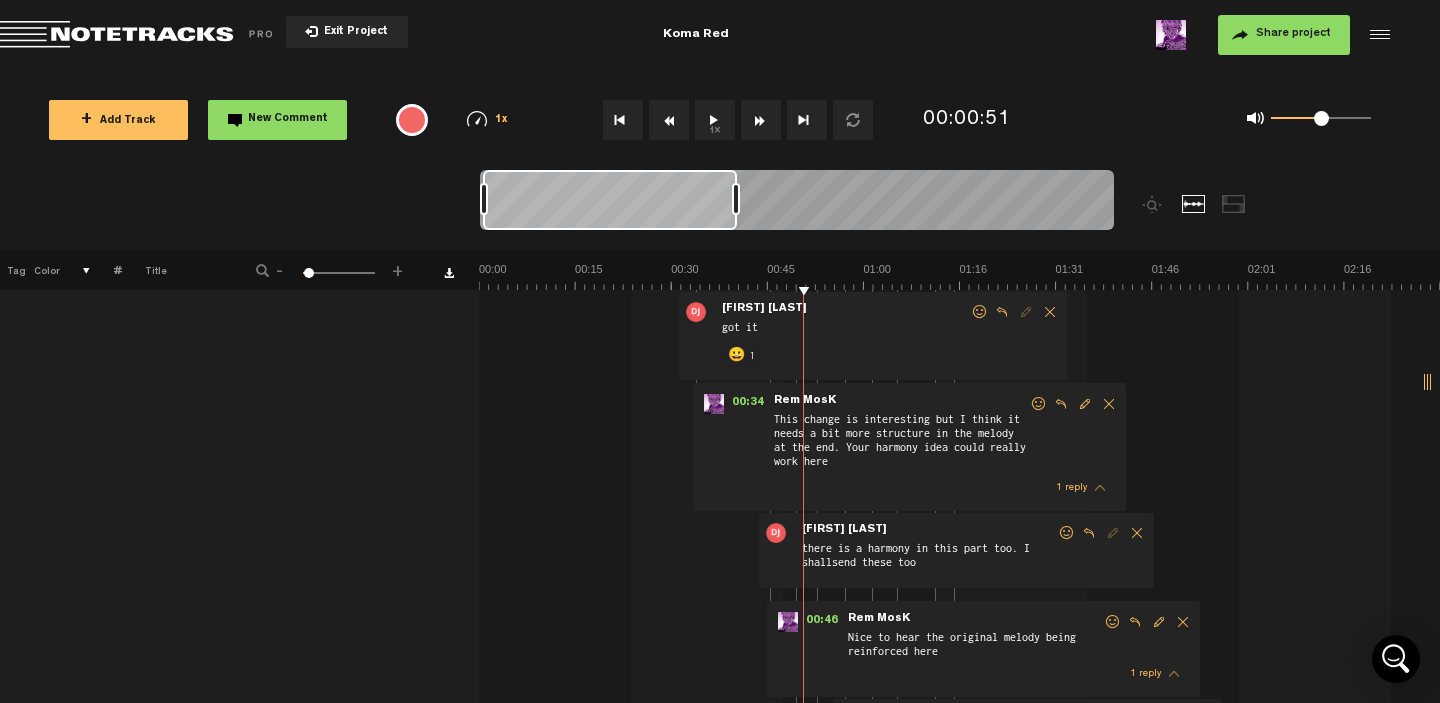 click on "1 reply" at bounding box center [1071, 488] 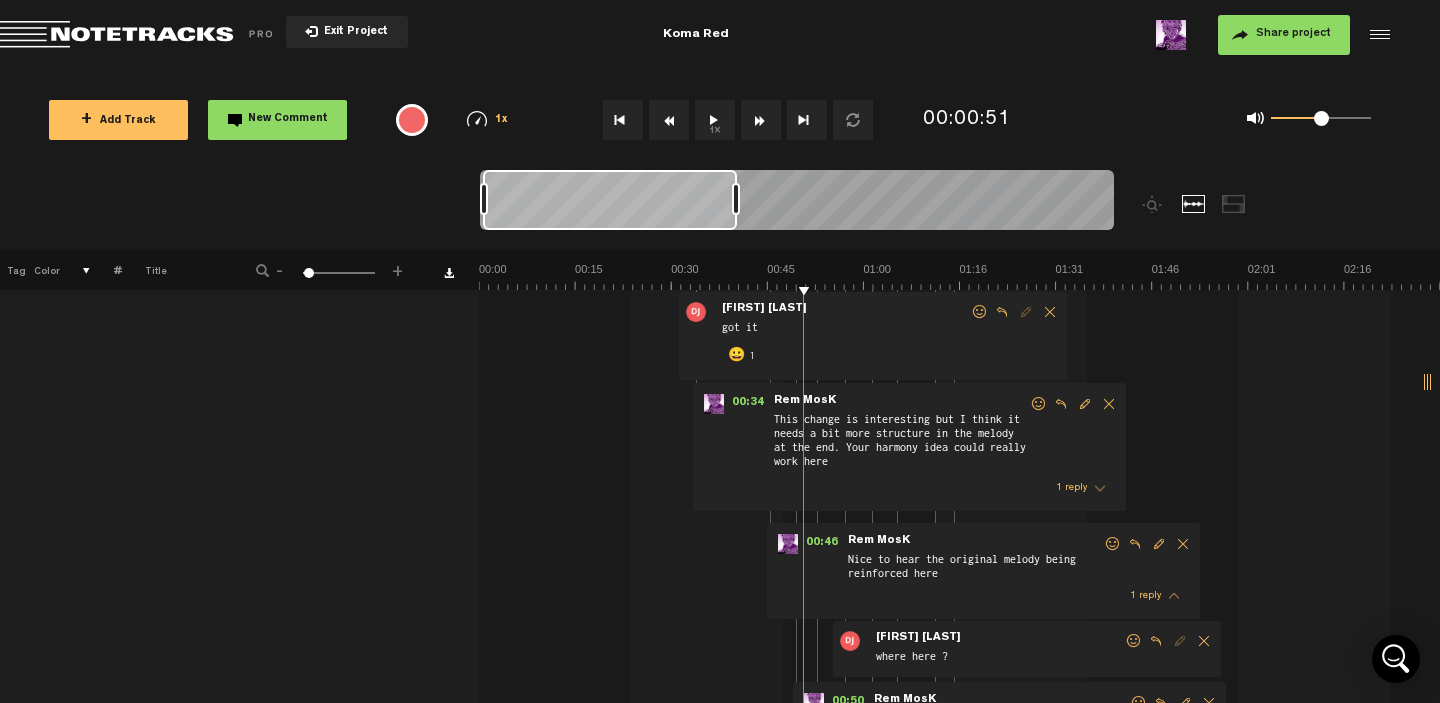 click on "1 reply" at bounding box center [1071, 488] 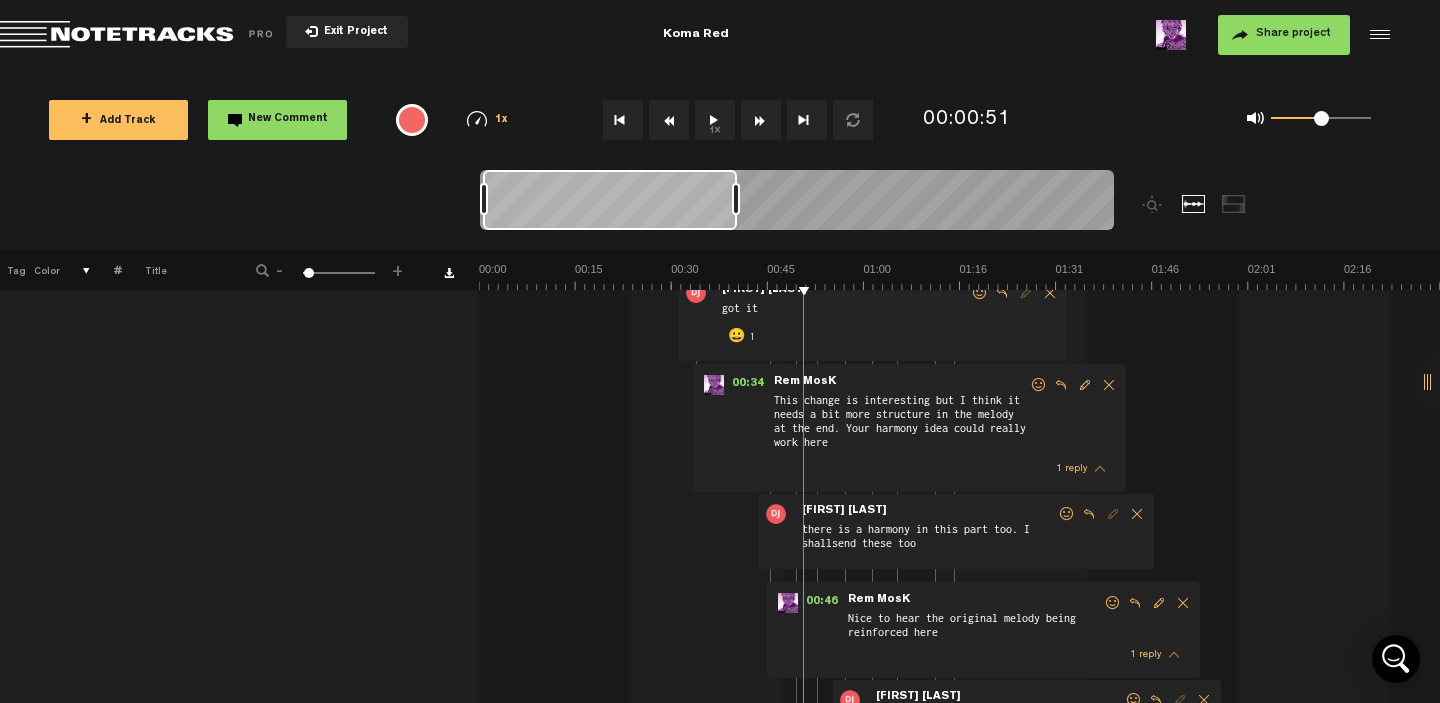 scroll, scrollTop: 1218, scrollLeft: 16, axis: both 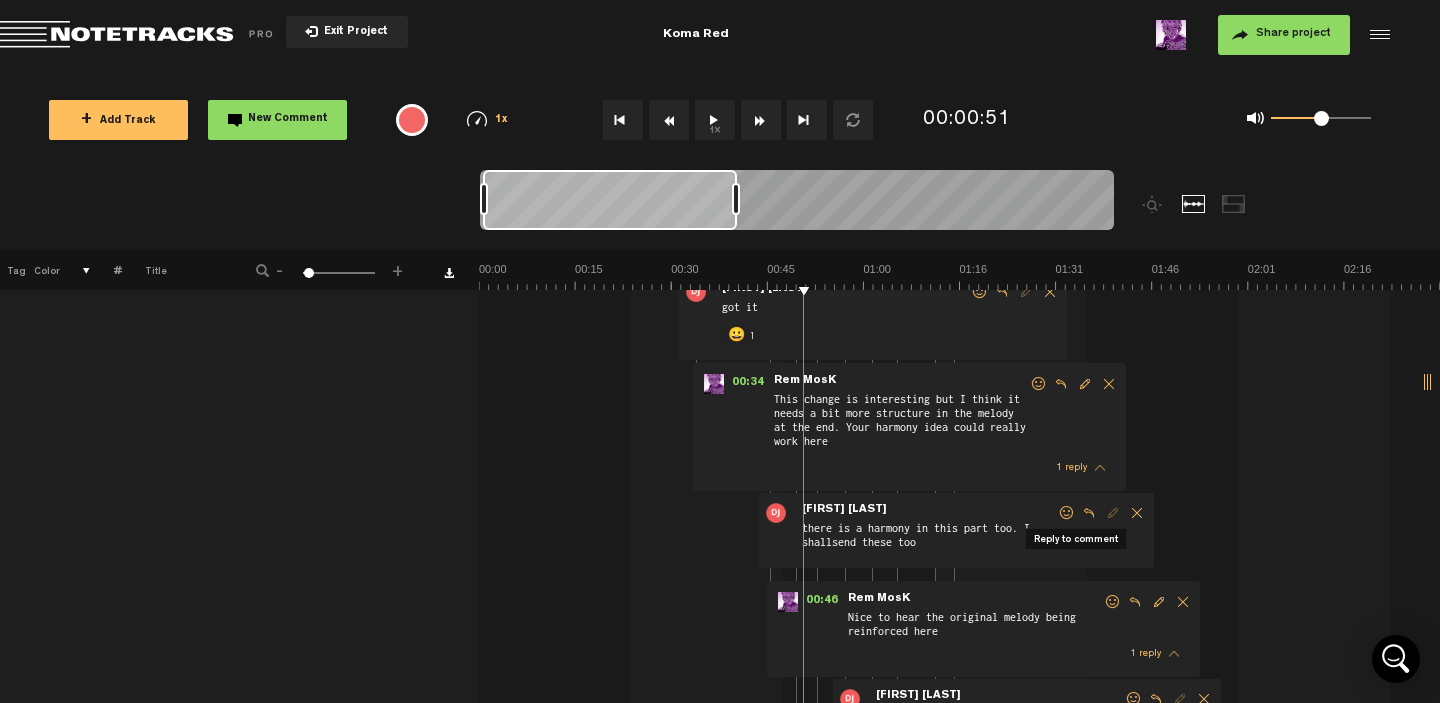click at bounding box center [1089, 513] 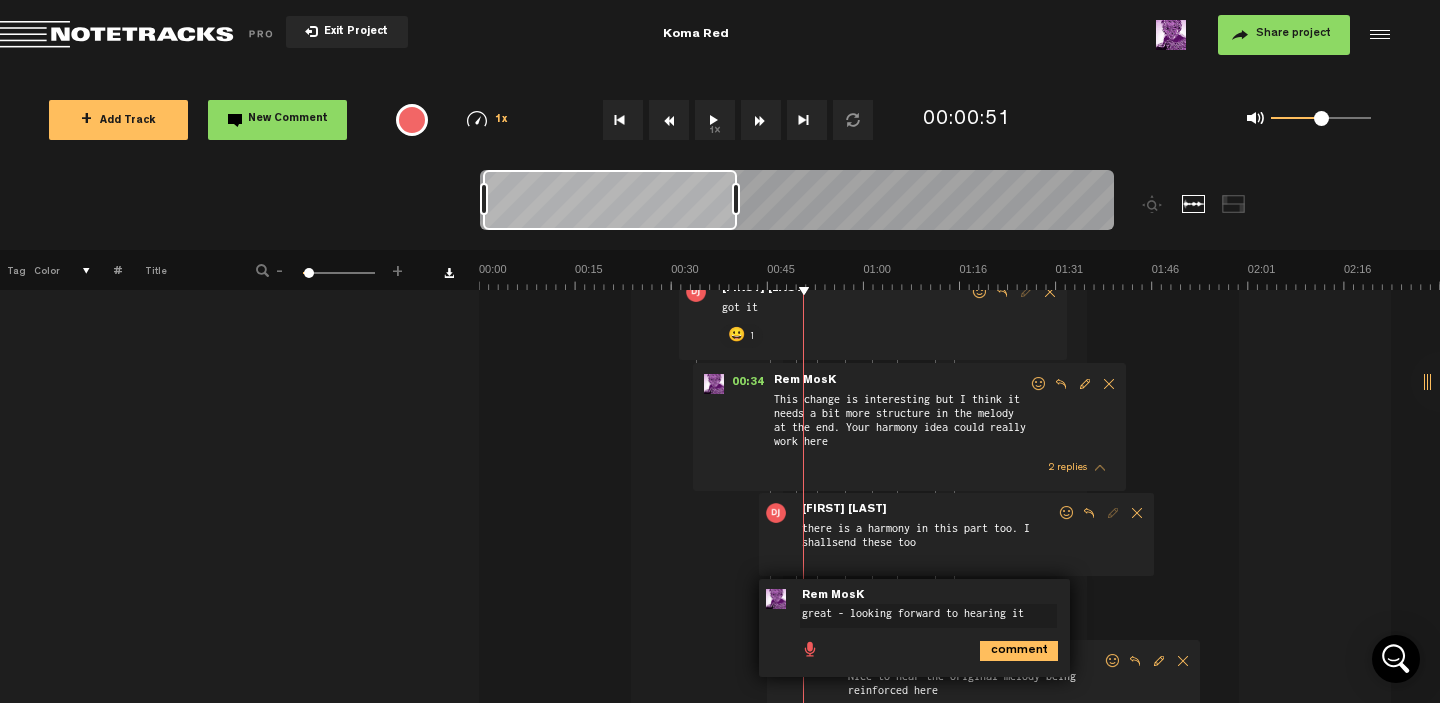 type on "great - looking forward to hearing it" 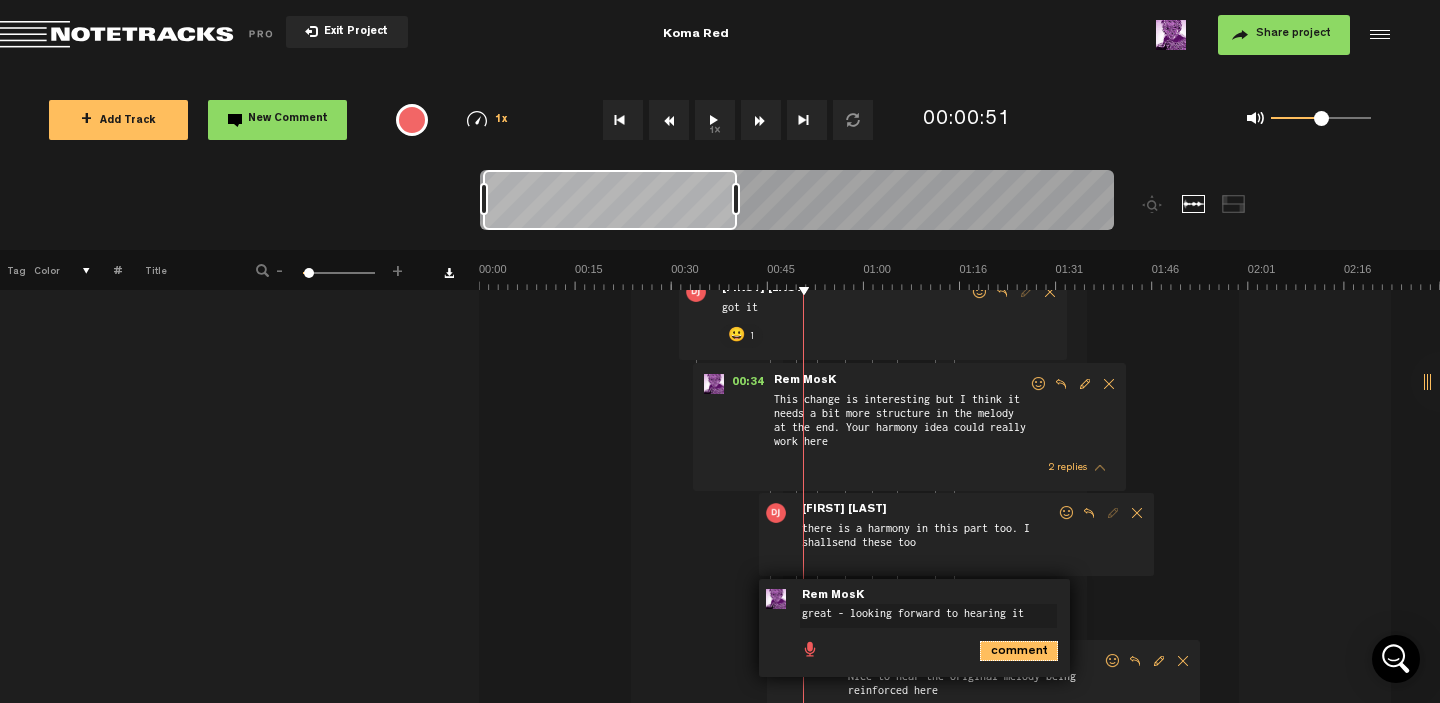 click on "comment" at bounding box center [1019, 651] 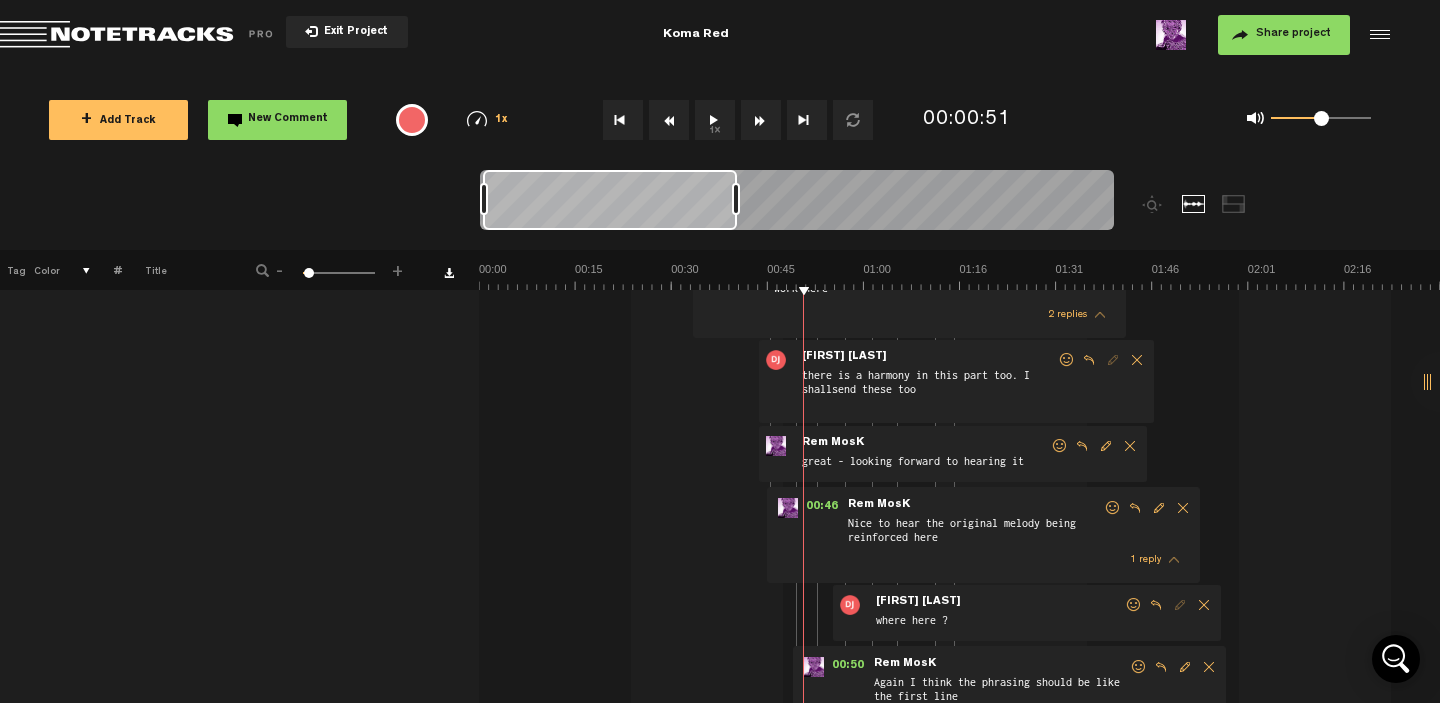 scroll, scrollTop: 1398, scrollLeft: 16, axis: both 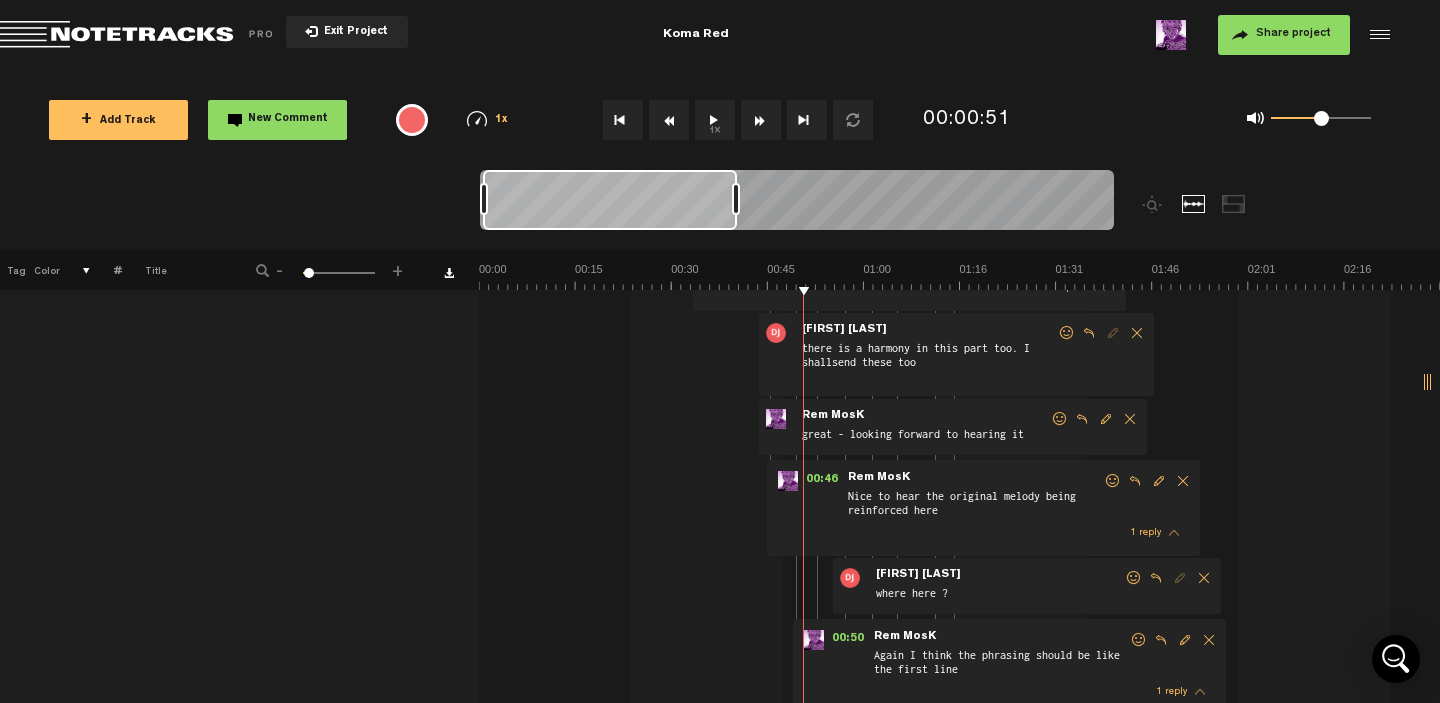 click on "1 reply" at bounding box center [1145, 533] 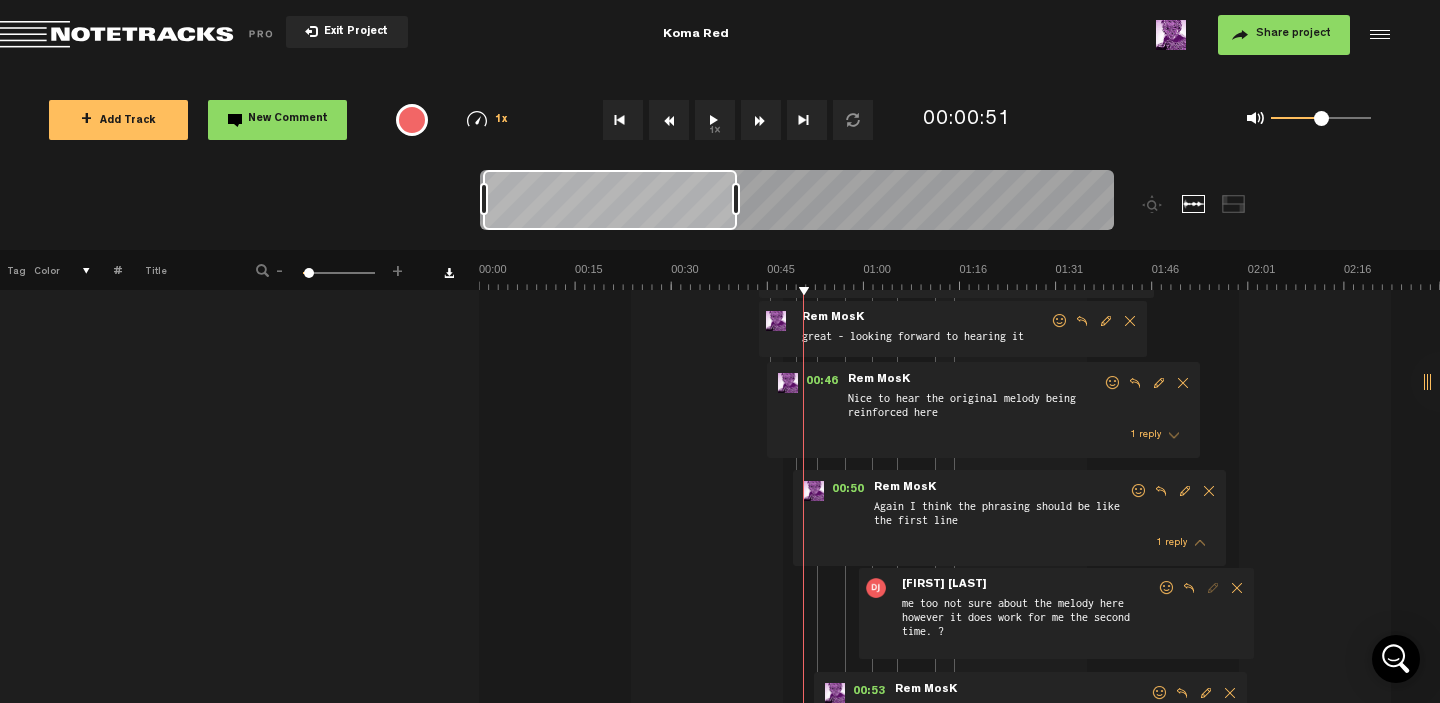 scroll, scrollTop: 1507, scrollLeft: 16, axis: both 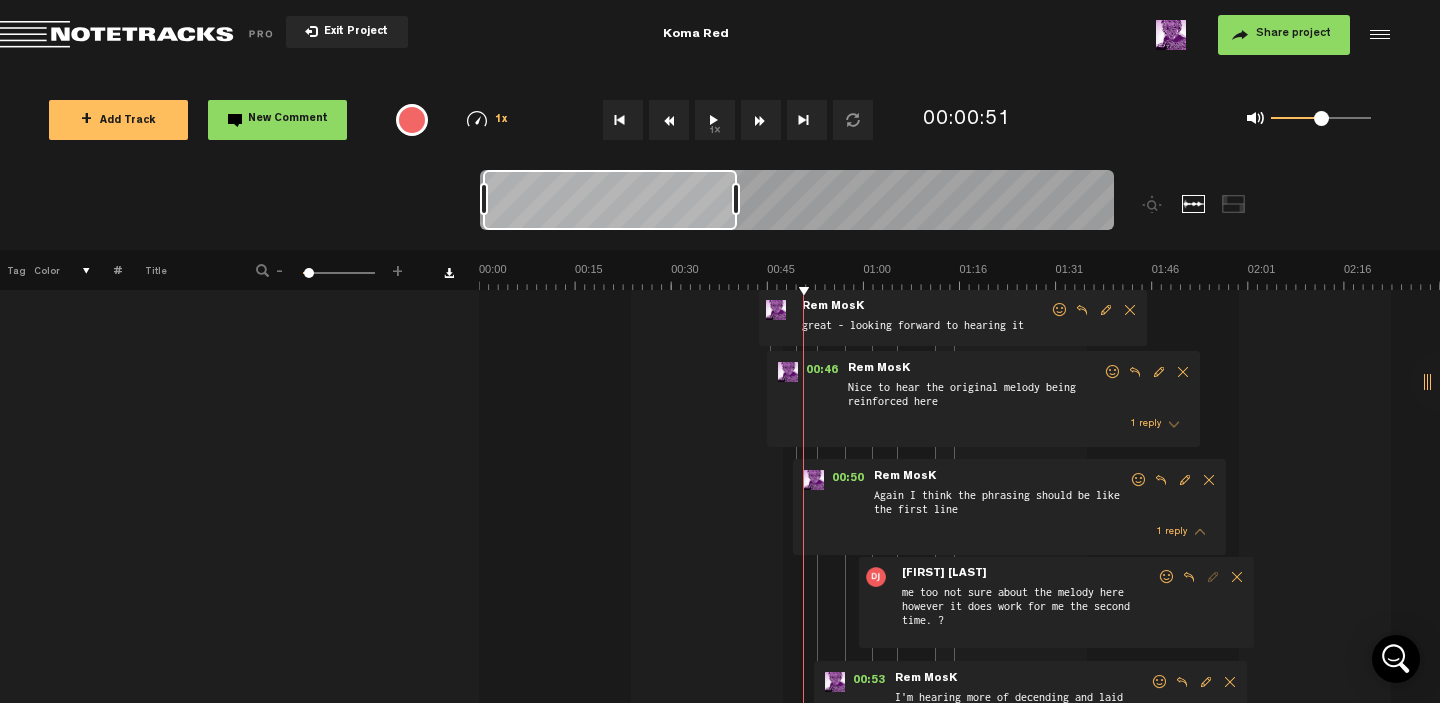 click on "me too not sure about the melody here however it does work for me the second time. ?" at bounding box center [1028, 611] 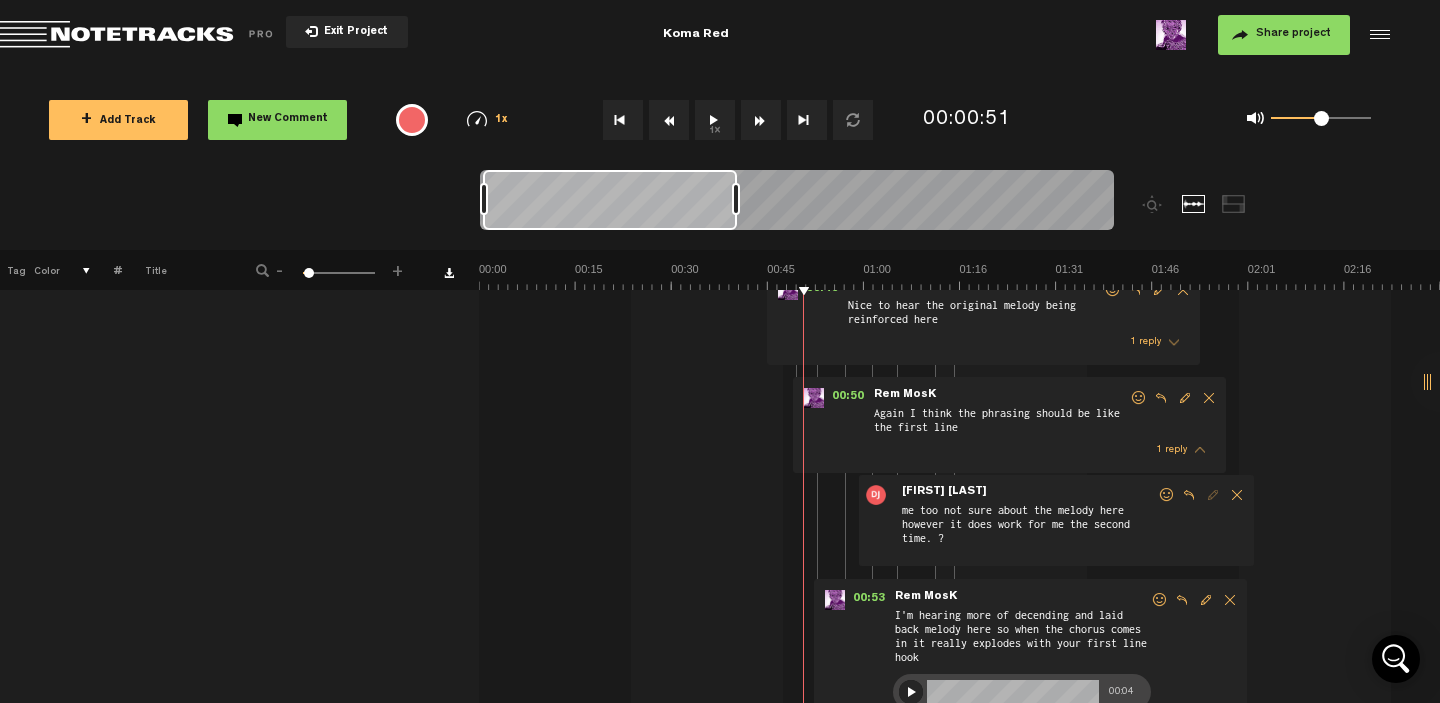scroll, scrollTop: 1630, scrollLeft: 16, axis: both 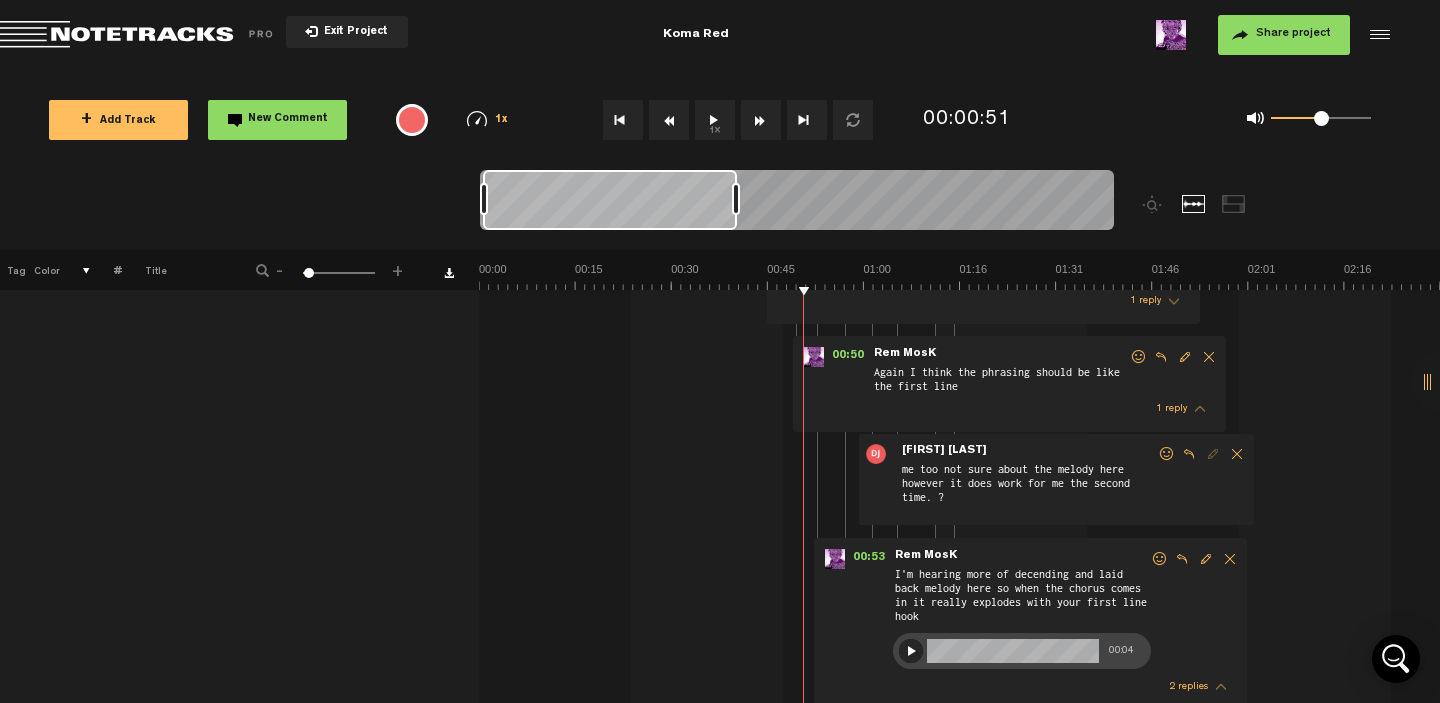 click on "me too not sure about the melody here however it does work for me the second time. ?" at bounding box center (1028, 488) 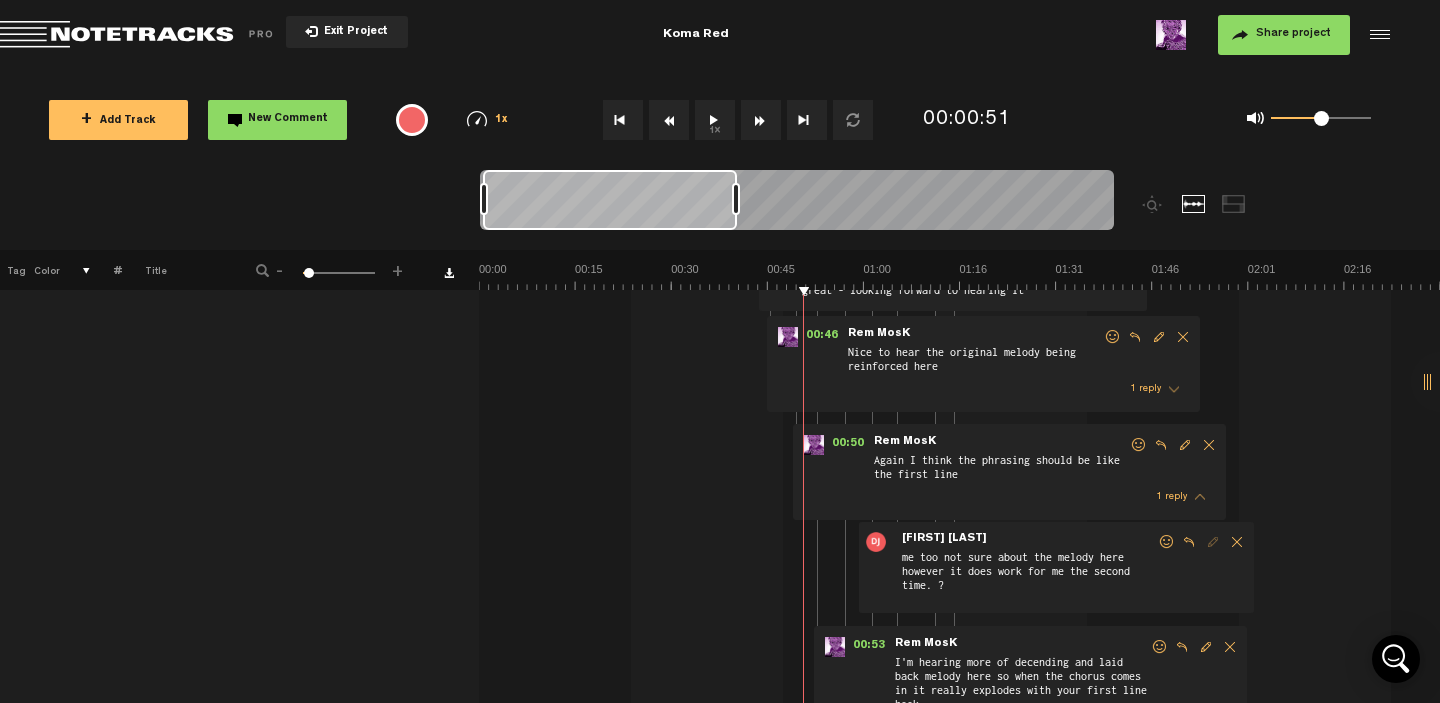 scroll, scrollTop: 1542, scrollLeft: 16, axis: both 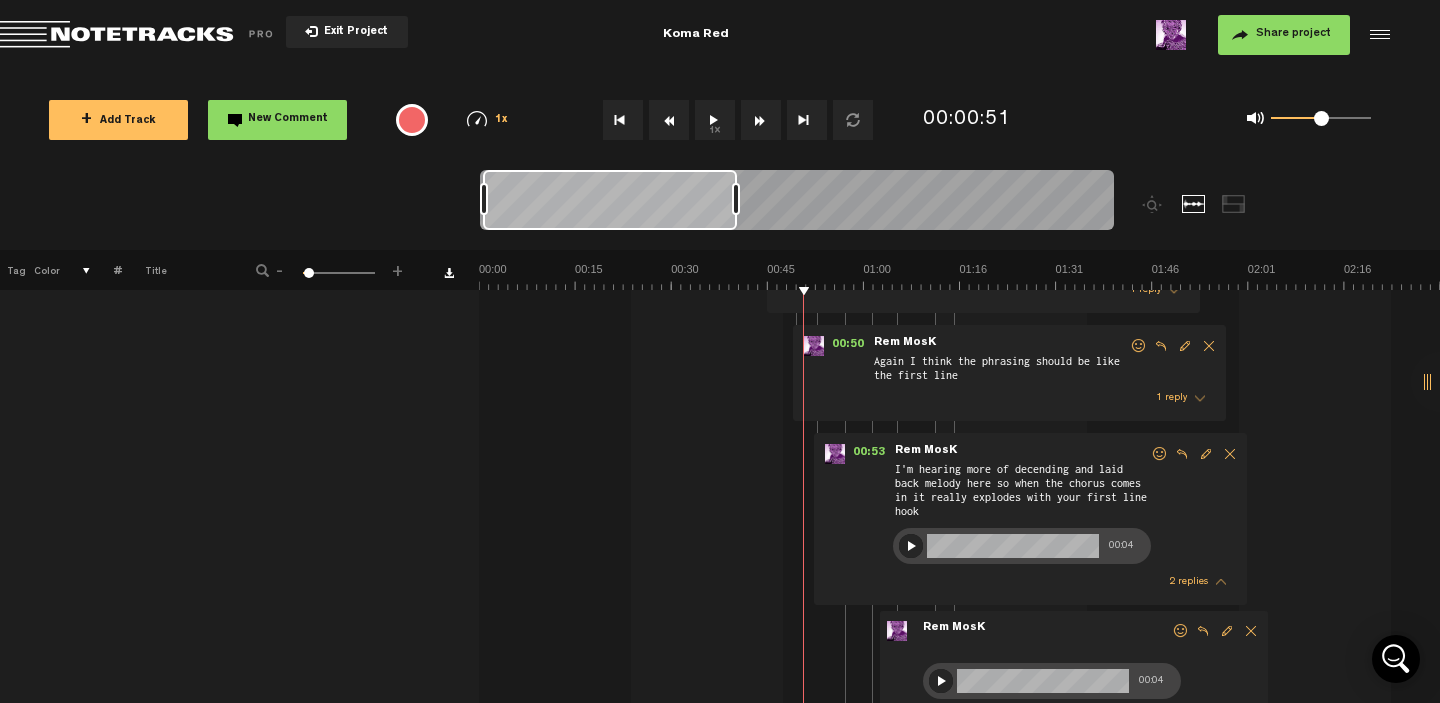 click on "2 replies" at bounding box center [1188, 582] 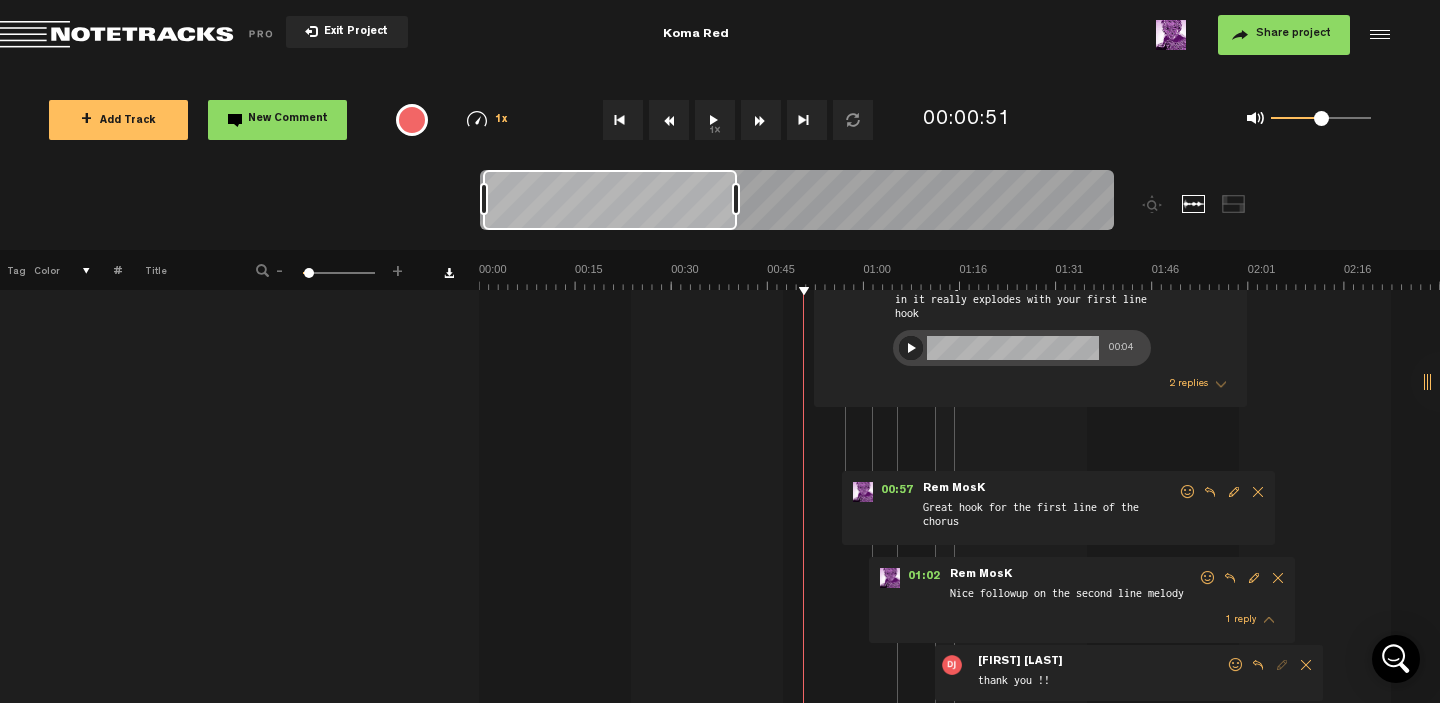 scroll, scrollTop: 1877, scrollLeft: 16, axis: both 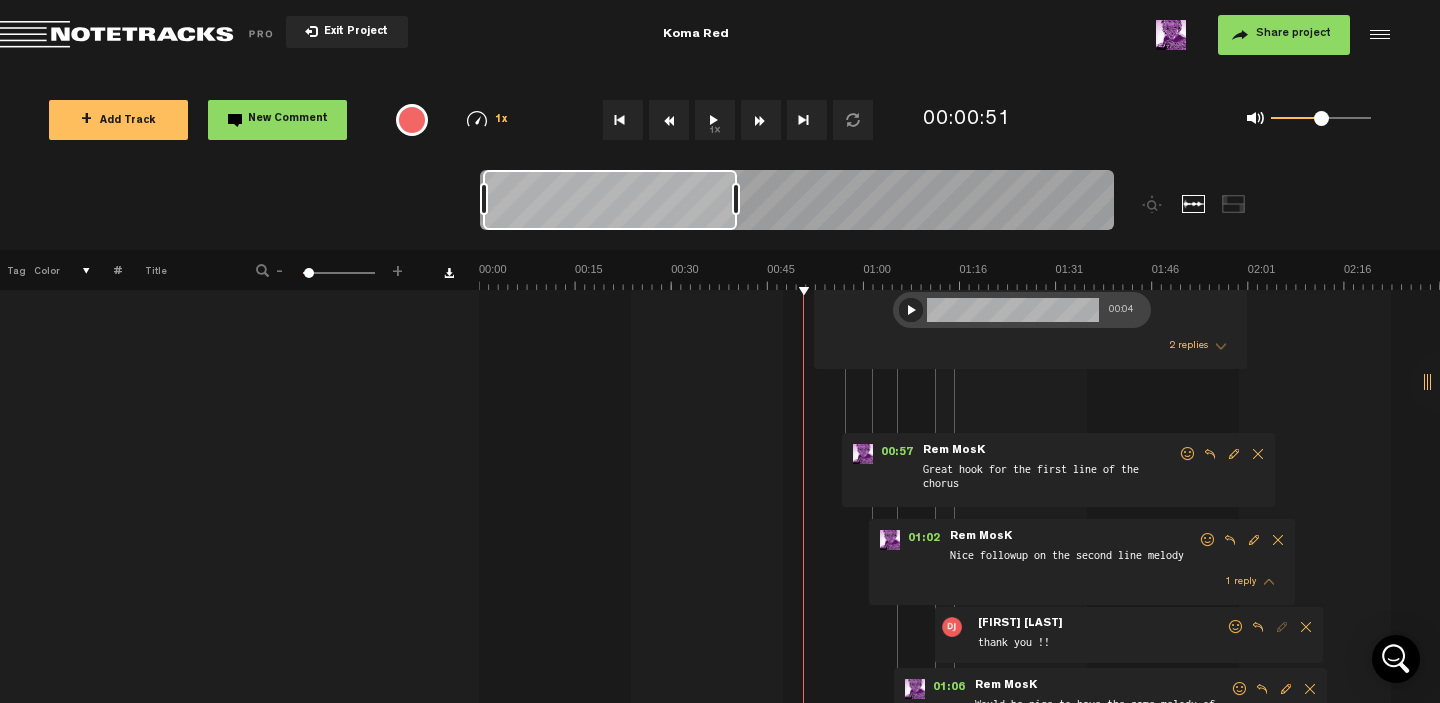 click at bounding box center (1236, 627) 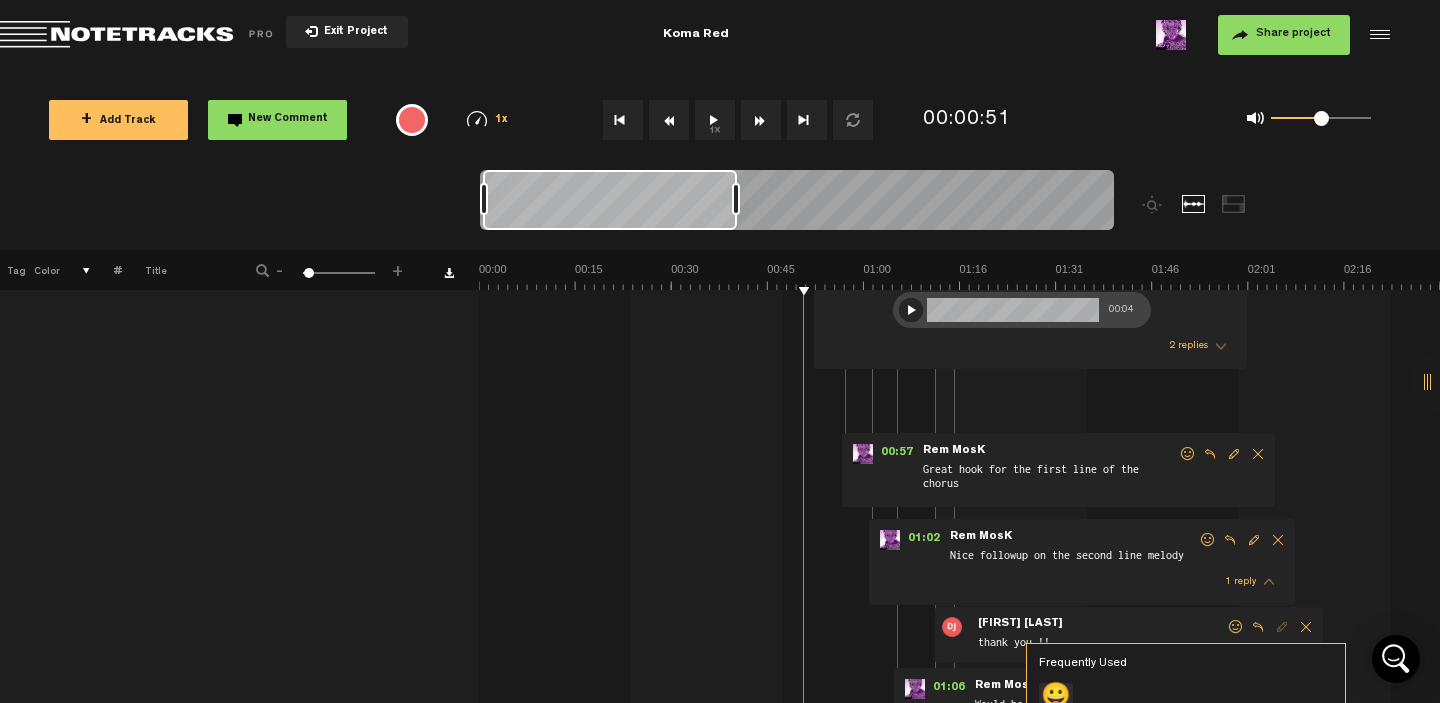 click on "😀" 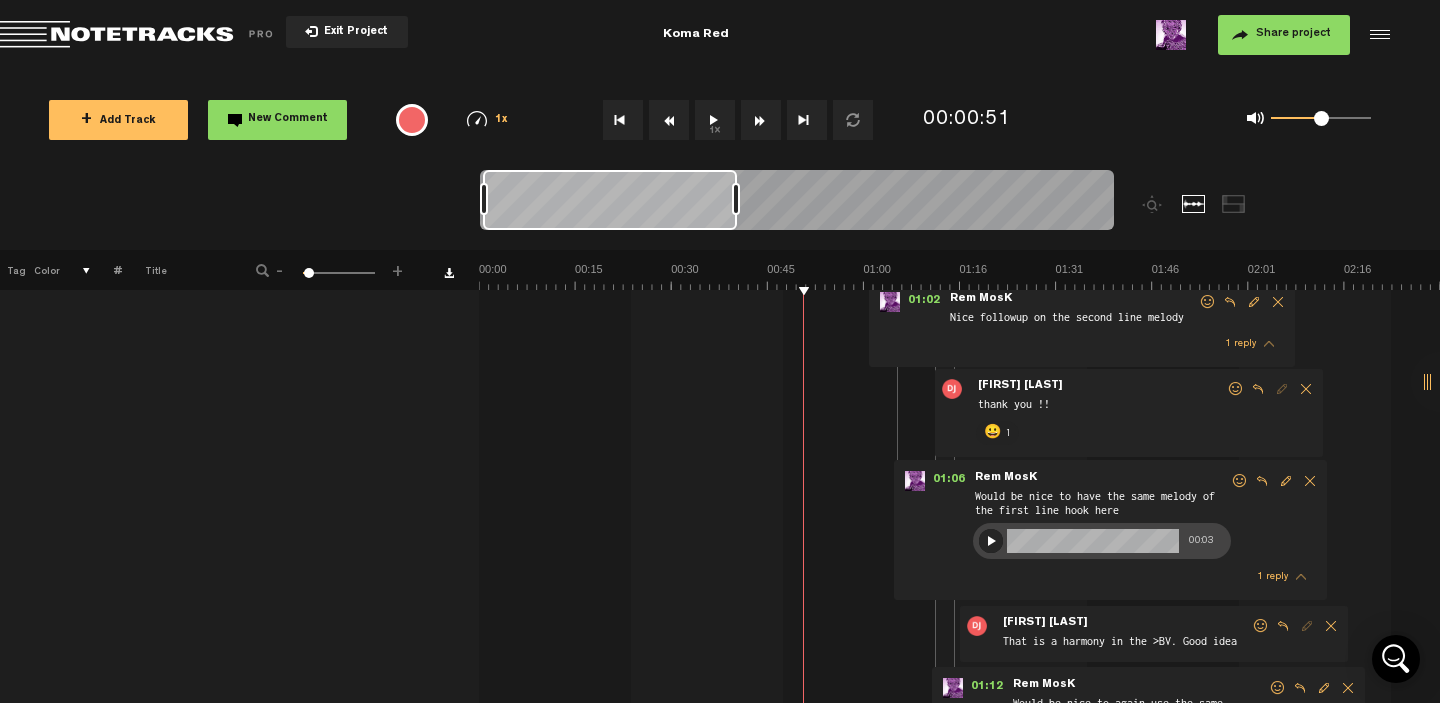 scroll, scrollTop: 2122, scrollLeft: 16, axis: both 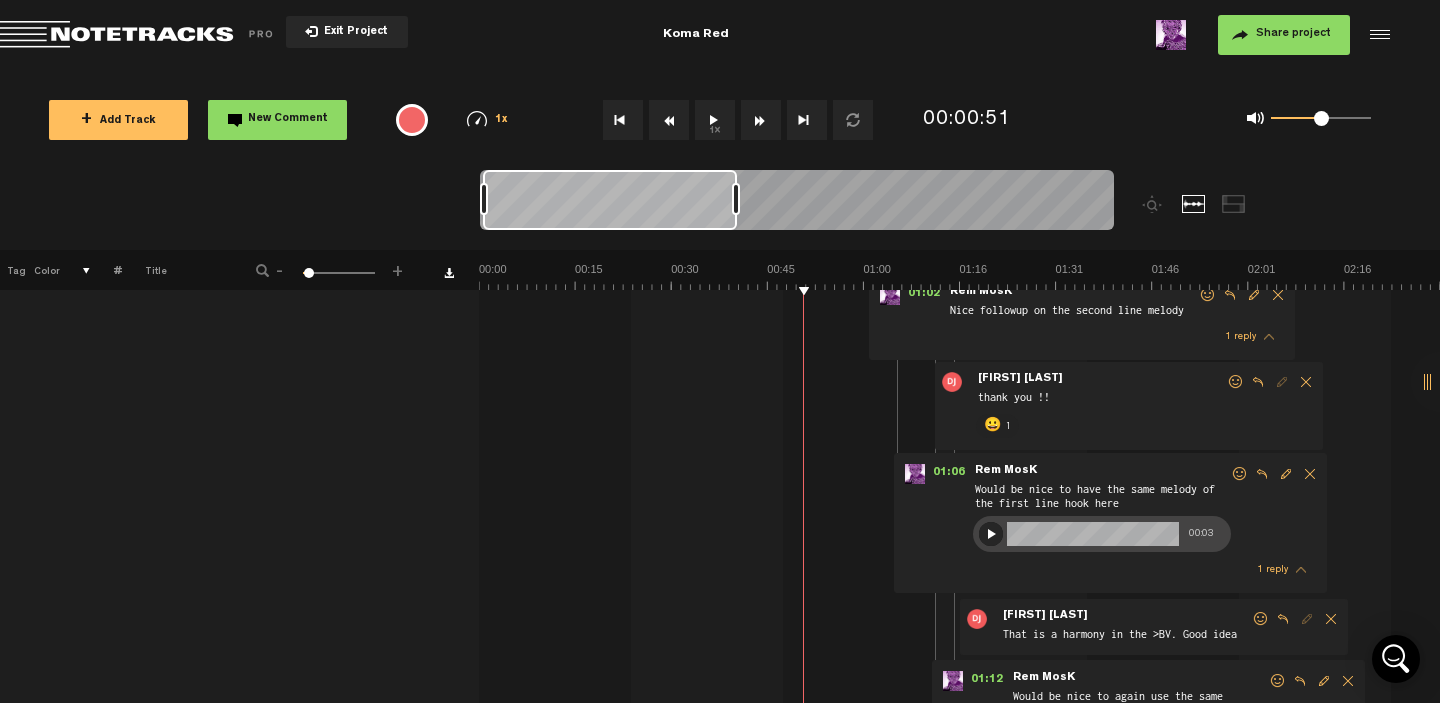click at bounding box center (1261, 619) 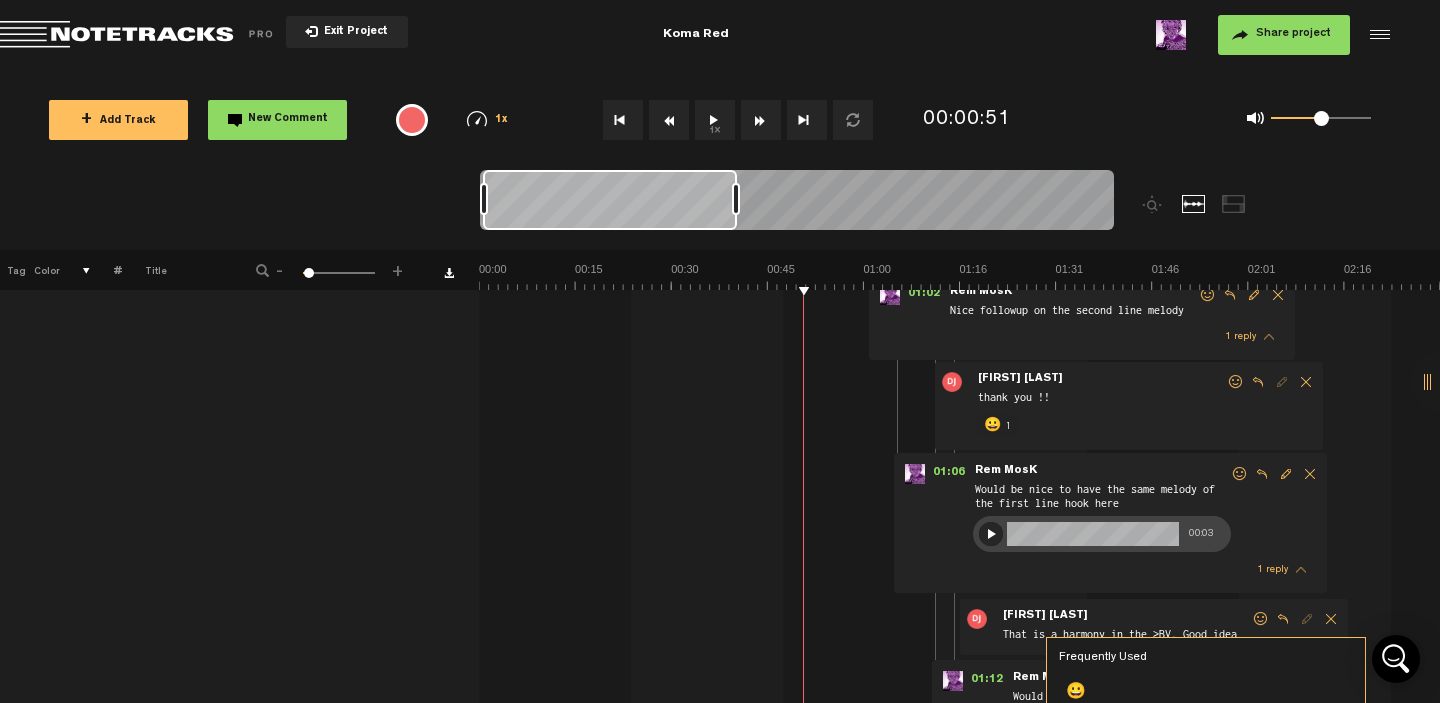 click on "Frequently Used 😀 All emojis 😀 😃 😄 😁 😆 😅 🤣 😂 🙂 🙃 😉 😊 😇 🥰 😍 🤩 😘 😗 😚 😙 🥲 😋 😛 😜 🤪 😝 🤑 🤗 🤭 🤫 🤔 🤐 🤨 😐 😑 😶 🌫 😏 😒 🙄 😬 😮 💨 🤥 😌 😔 😪 🤤 😴 😷 🤒 🤕 🤢 🤮 🤧 🥵 🥶 🥴 😵 💫 🤯 🤠 🥳 🥸 😎 🤓 🧐 😕 😟 🙁 😯 😲 😳 🥺 😦 😧 😨 😰 😥 😢 😭 😱 😖 😣 😞 😓 😩 😫 🥱 😤 😡 😠 🤬 😈 👿 💀 💩 🤡 👹 👺 👻 👽 👾 🤖 😺 😸 😹 😻 😼 😽 🙀 😿 😾 🙈 🙉 🙊 💋 💌 💘 💝 💖 💗 💓 💞 💕 💟 💔 🔥 🩹 🧡 💛 💚 💙 💜 🤎 🖤 🤍 💯 💢 💥 💦 🕳 💣 💬 👁 🗨 🗯 💭 💤 👋 🤚 🖐 🖖 👌 🤌 🤏 🤞 🤟 🤘 🤙 👈 👉 👆 🖕 👇 👍 👎 👊 🤛 🤜 👏 🙌 👐 🤲 🤝 🙏 💅 🤳 💪 🦾 🦿 🦵 🦶 👂 🦻 👃 🧠 🫀 🫁 🦷 🦴 👀 👅 👄 👶 🧒 👦 👧" 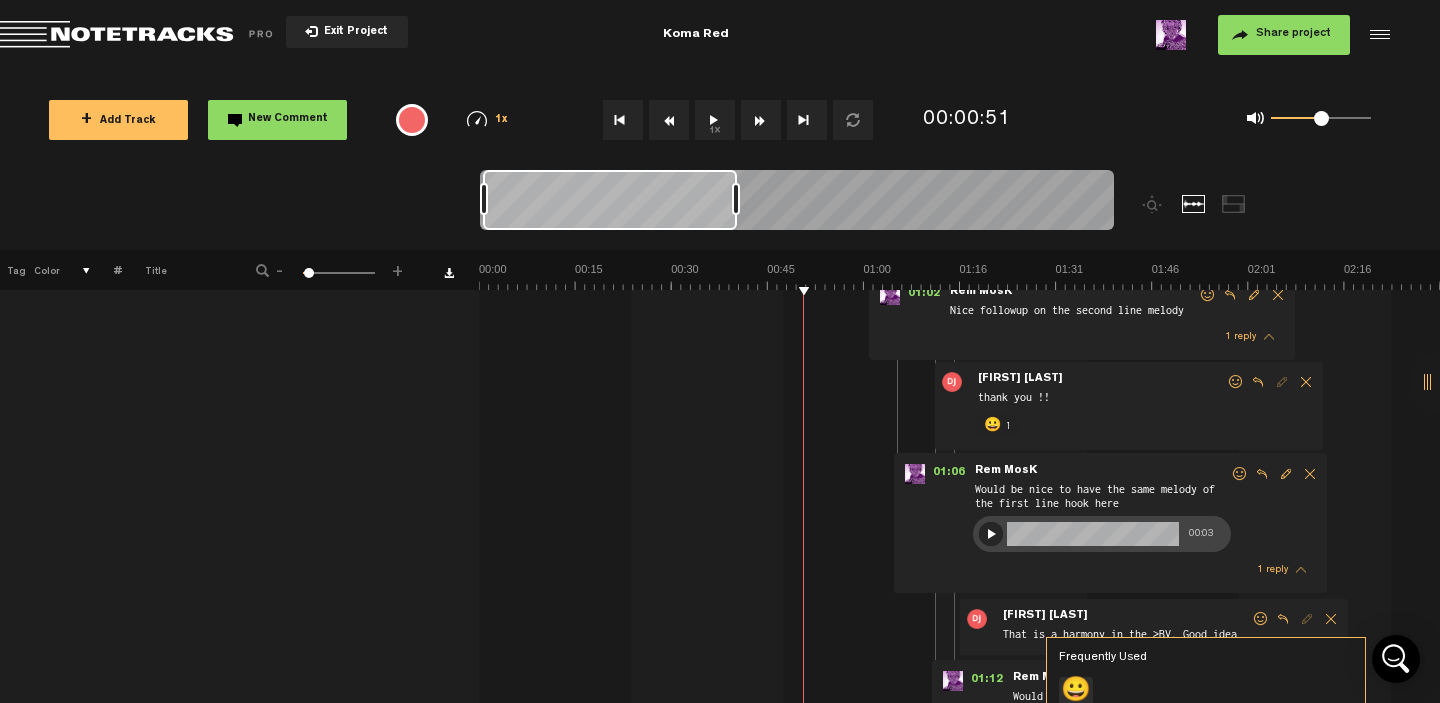 click on "😀" 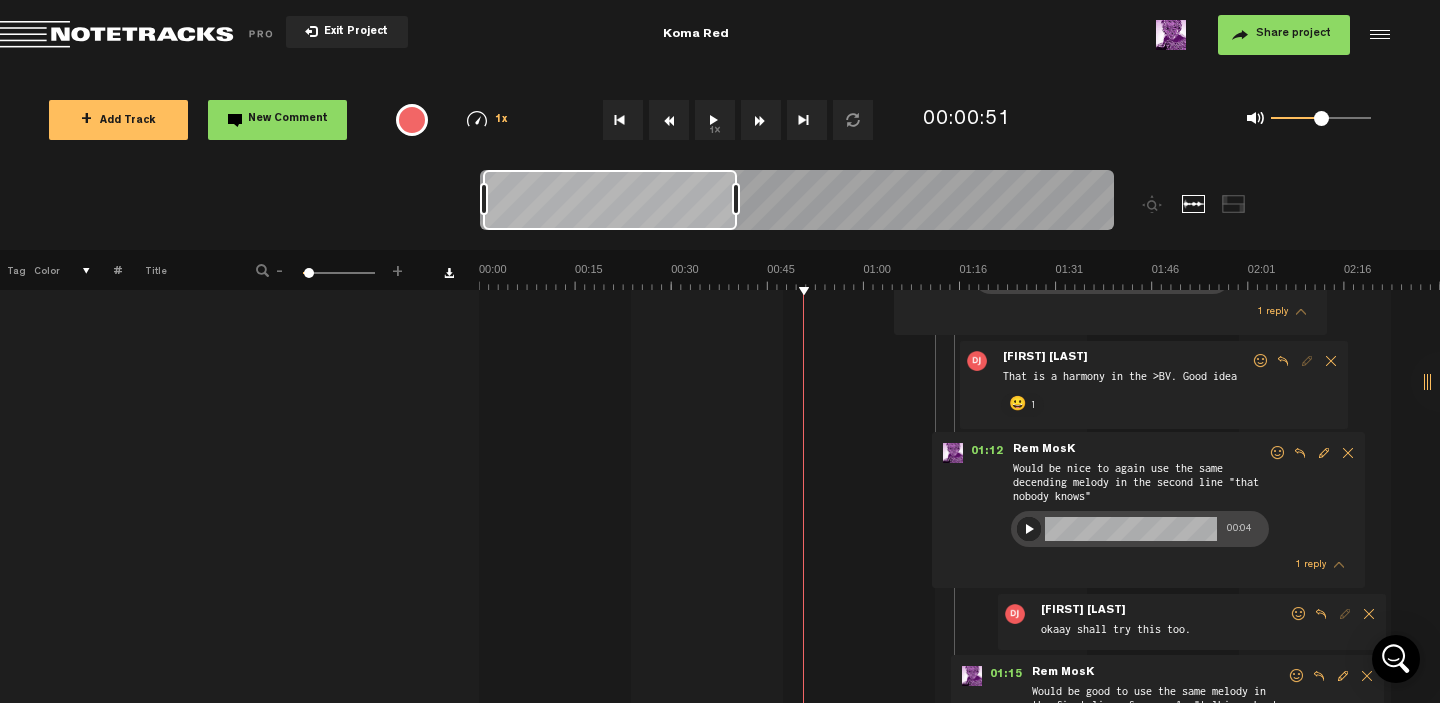scroll, scrollTop: 2385, scrollLeft: 16, axis: both 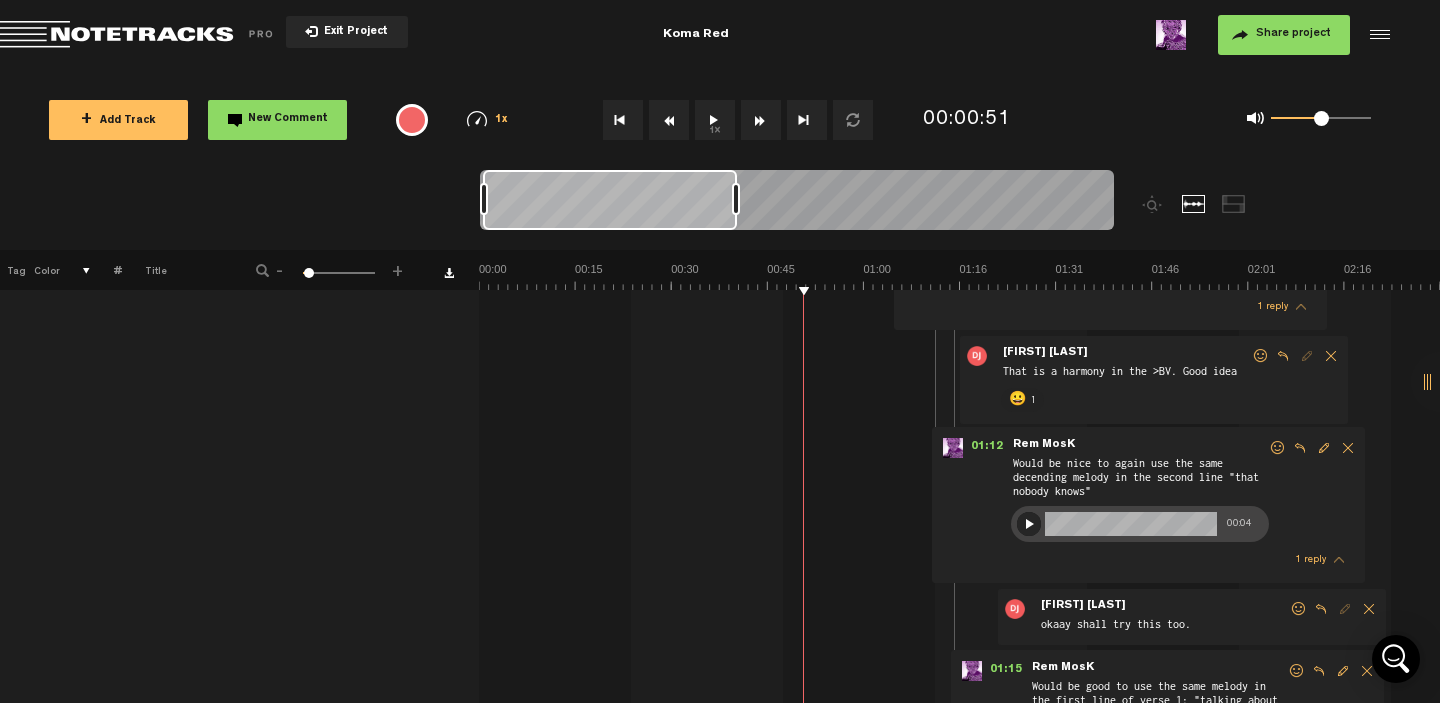 click at bounding box center [1299, 609] 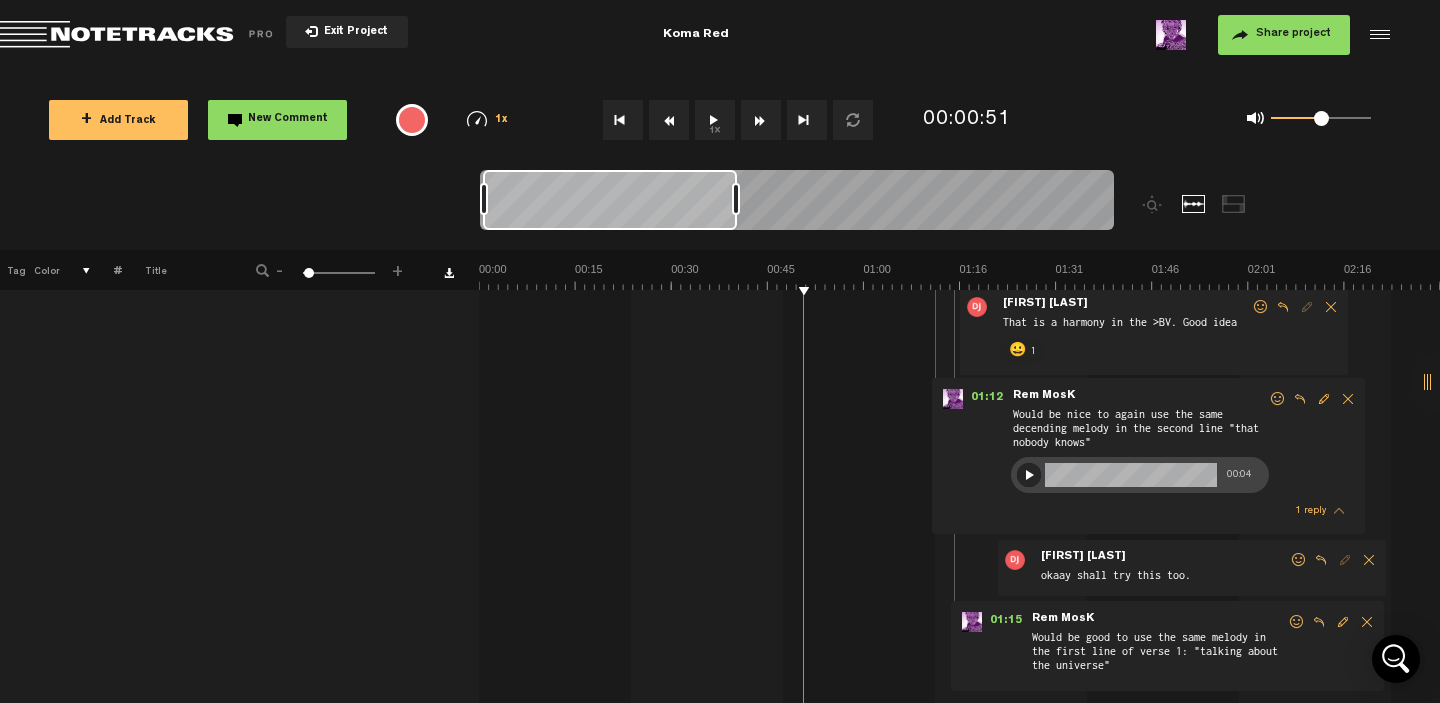 click at bounding box center (1299, 560) 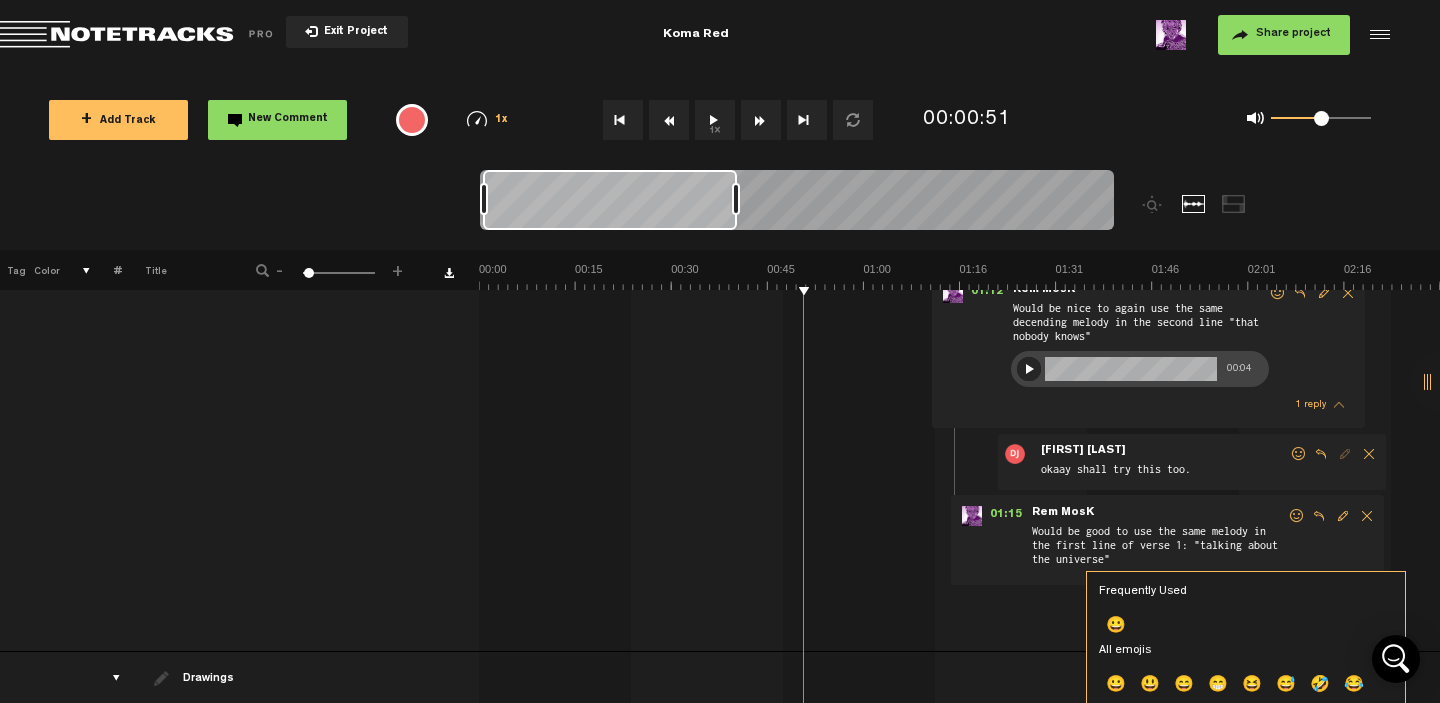 scroll, scrollTop: 2546, scrollLeft: 16, axis: both 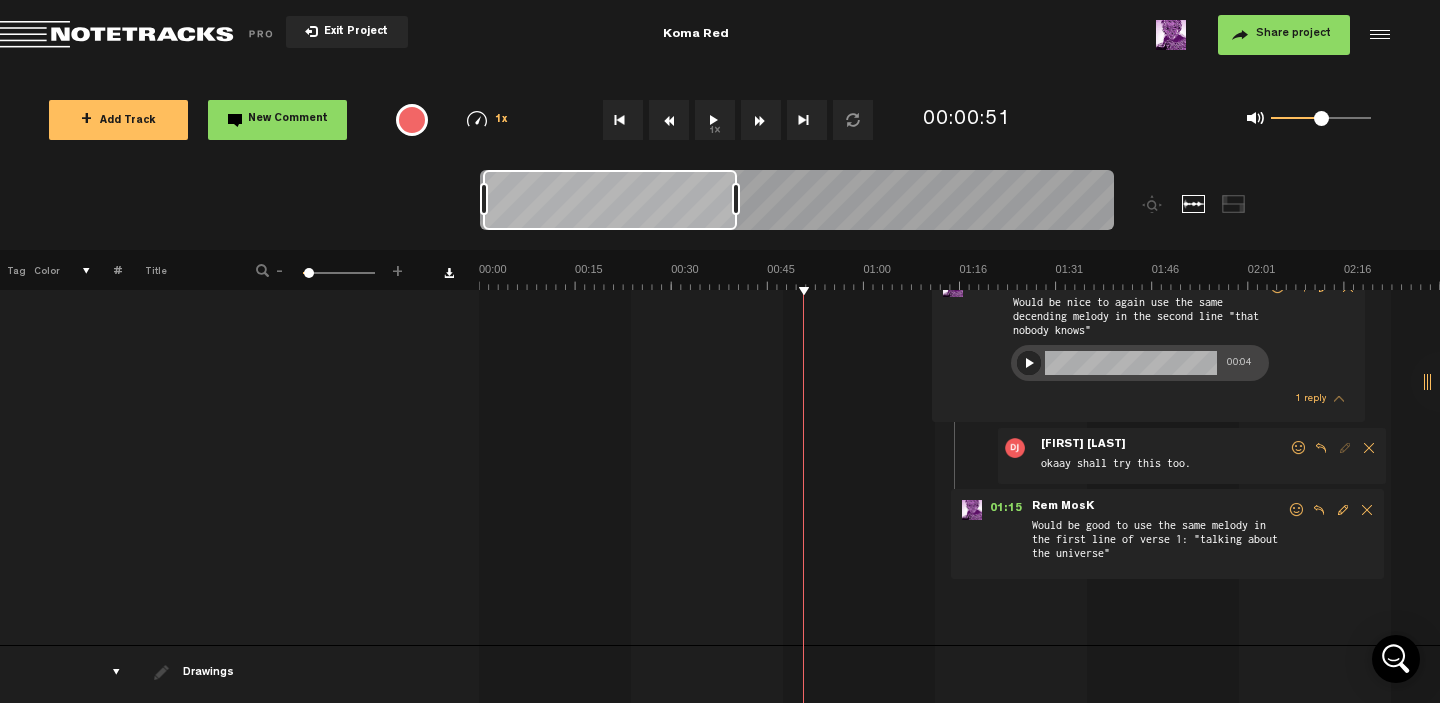click at bounding box center [1299, 448] 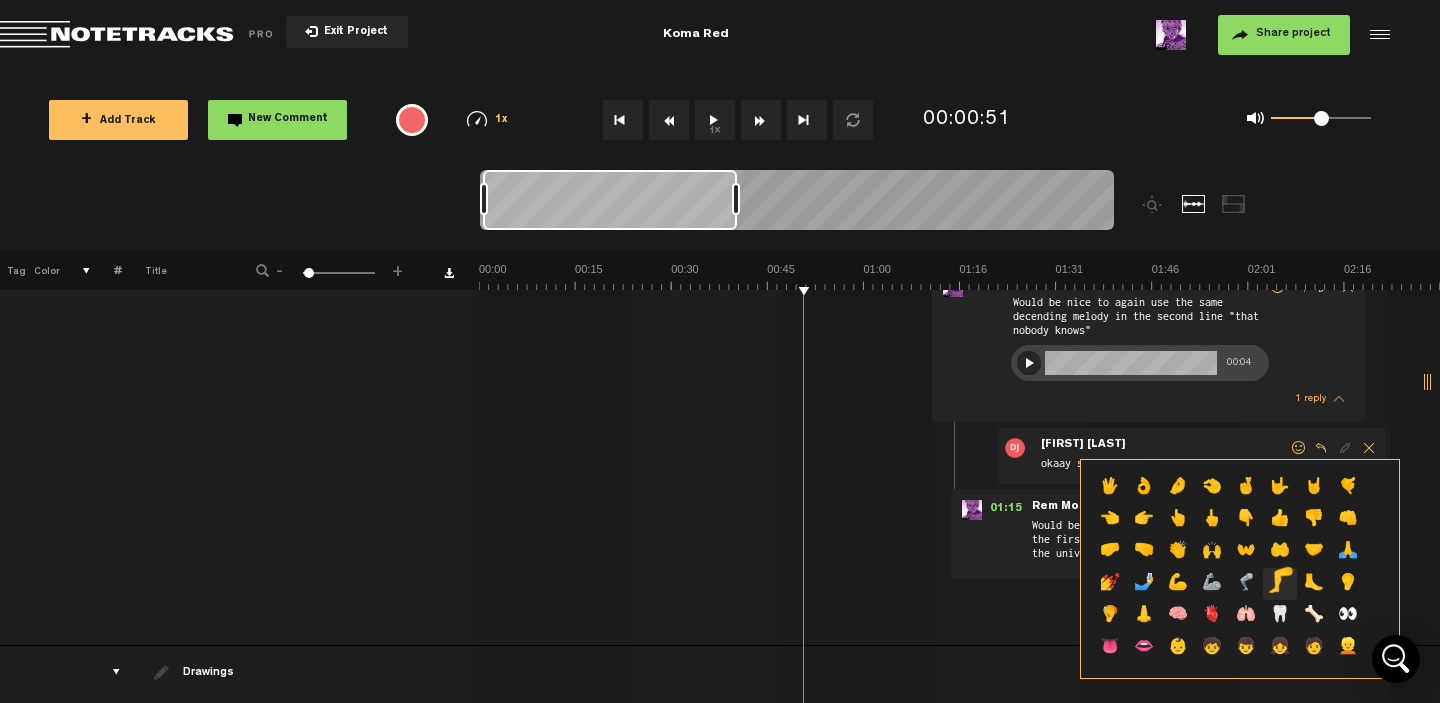 scroll, scrollTop: 602, scrollLeft: 0, axis: vertical 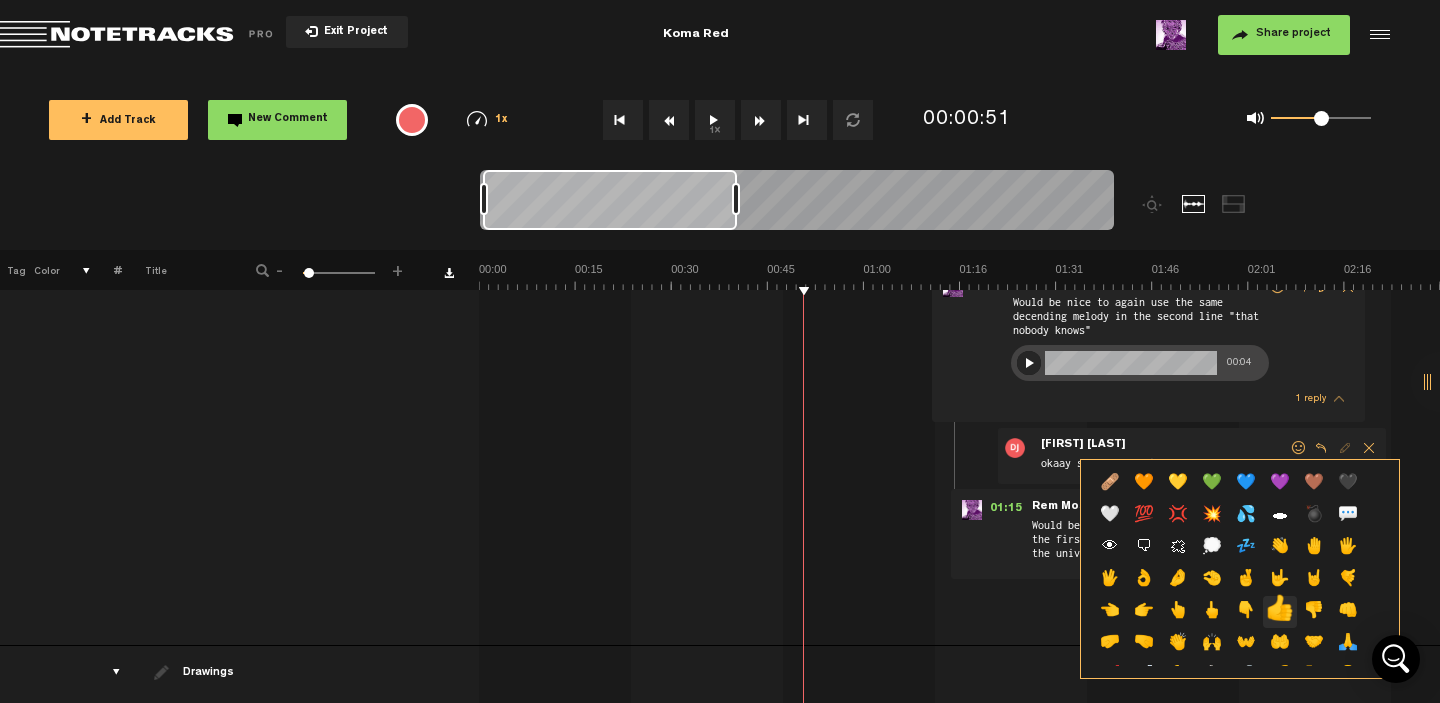 click on "👍" 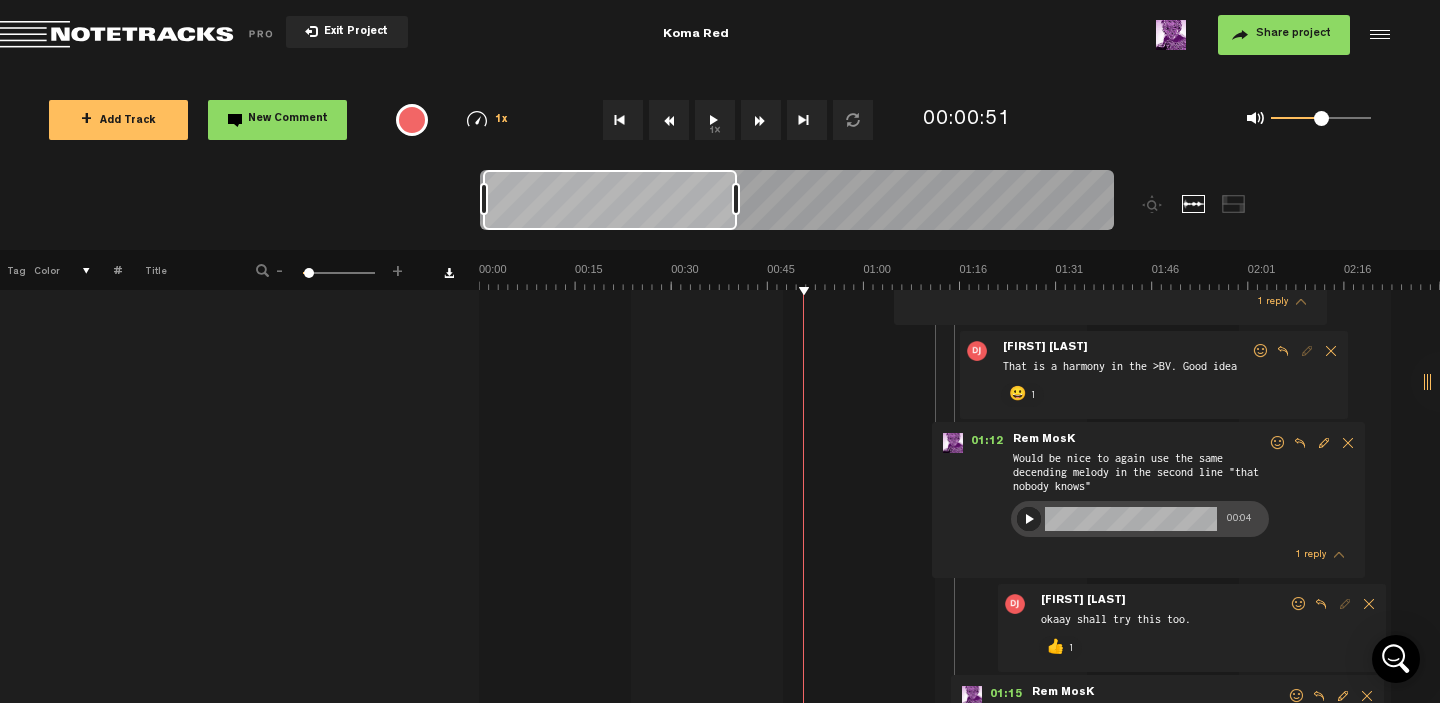 scroll, scrollTop: 2345, scrollLeft: 16, axis: both 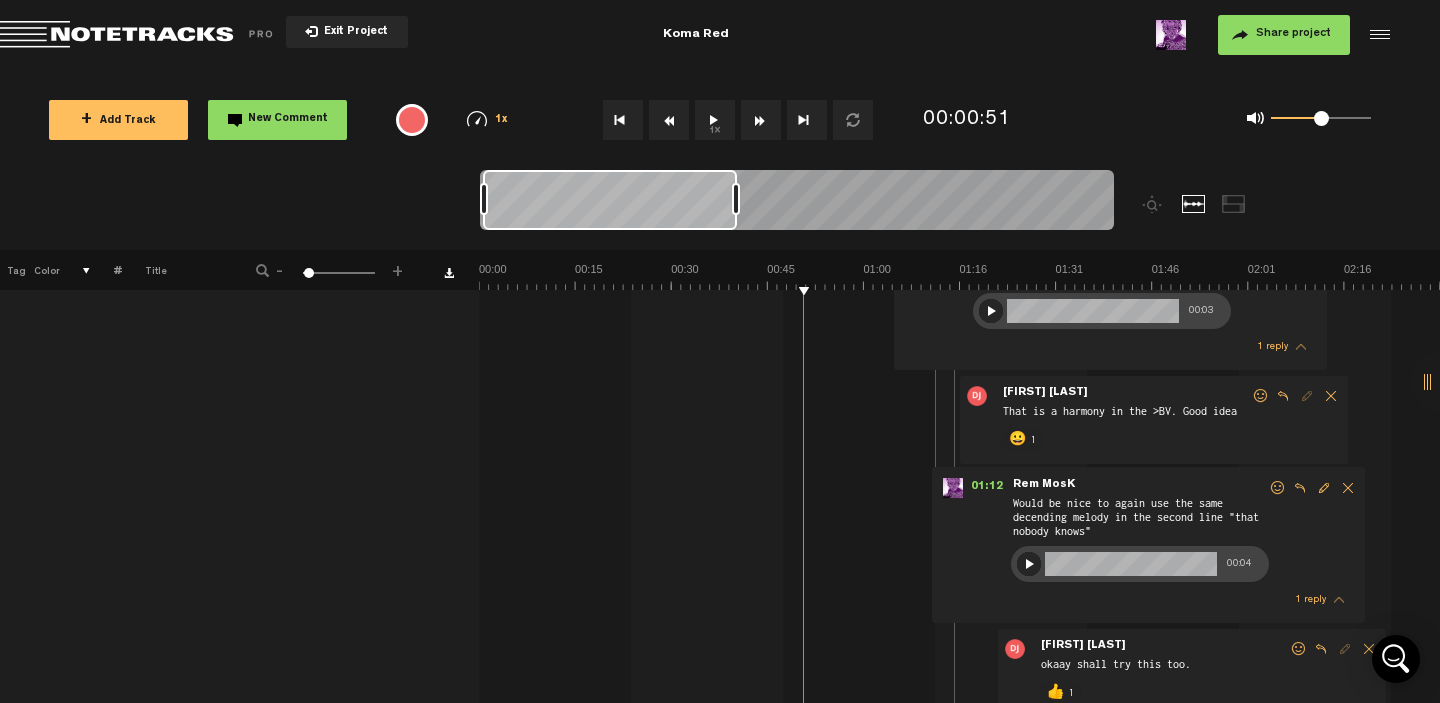 click at bounding box center (1261, 396) 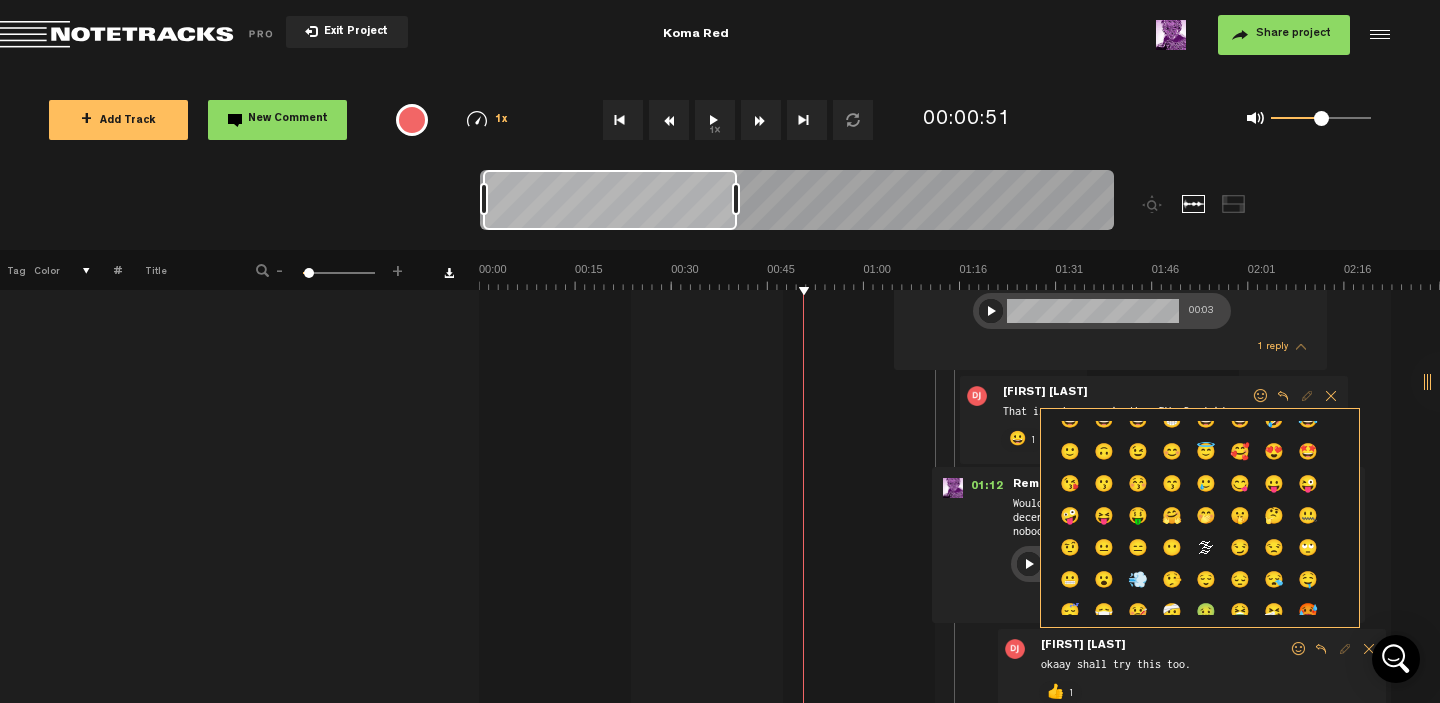 scroll, scrollTop: 0, scrollLeft: 0, axis: both 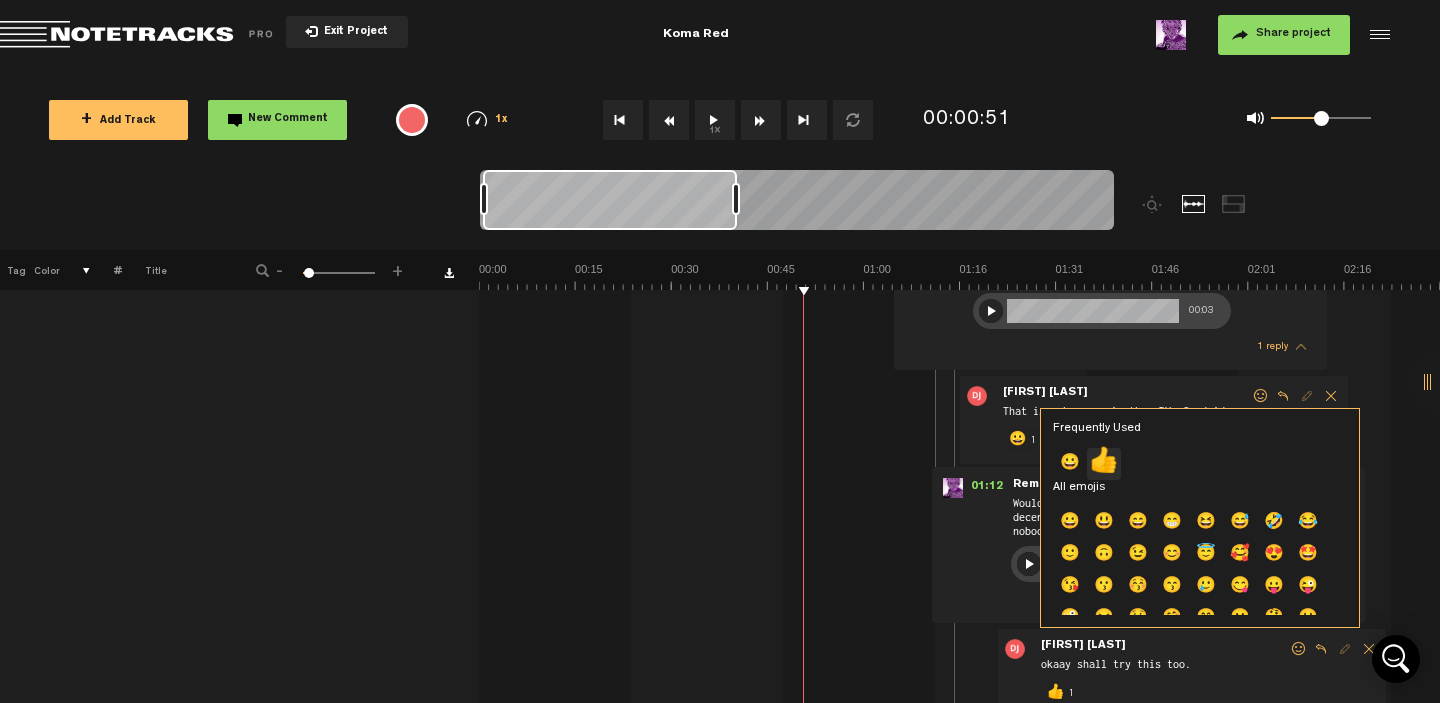 click on "👍" 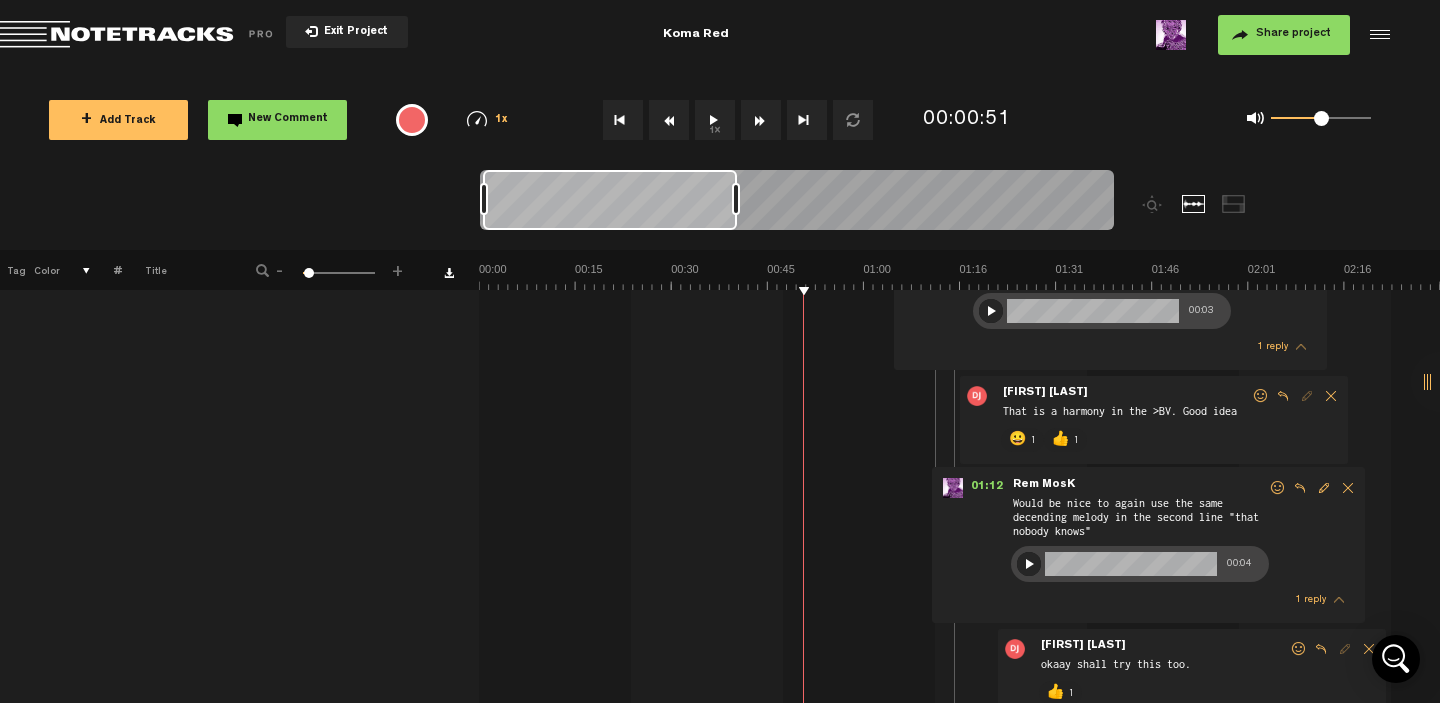click on "1" at bounding box center [1033, 440] 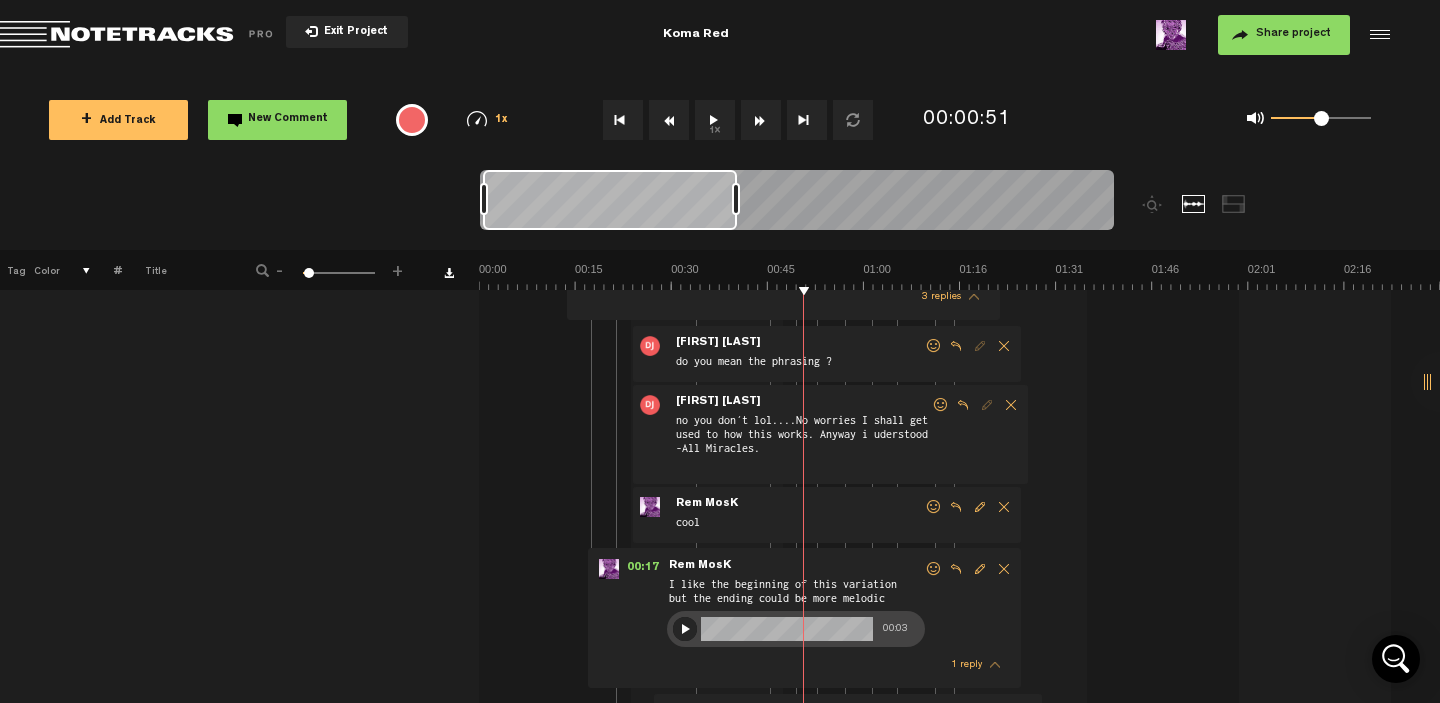 scroll, scrollTop: 0, scrollLeft: 16, axis: horizontal 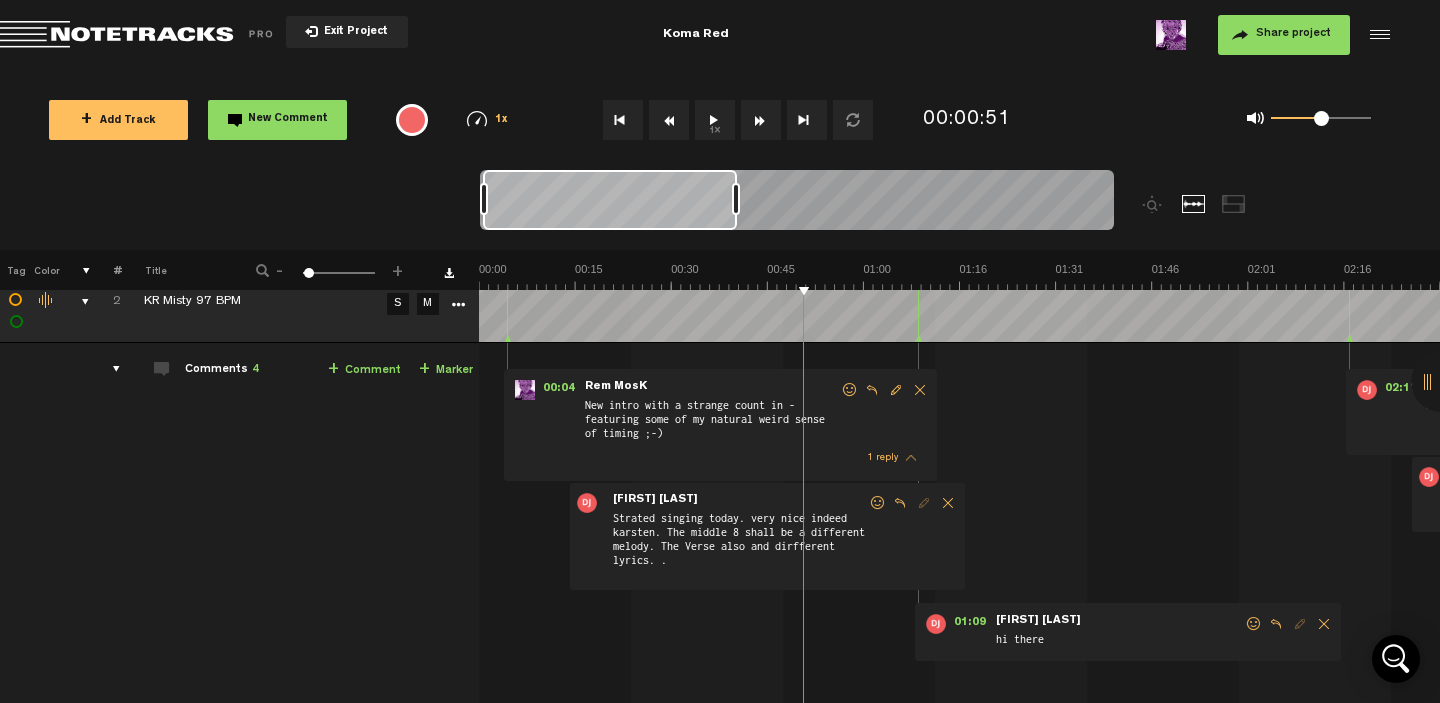 click at bounding box center [878, 503] 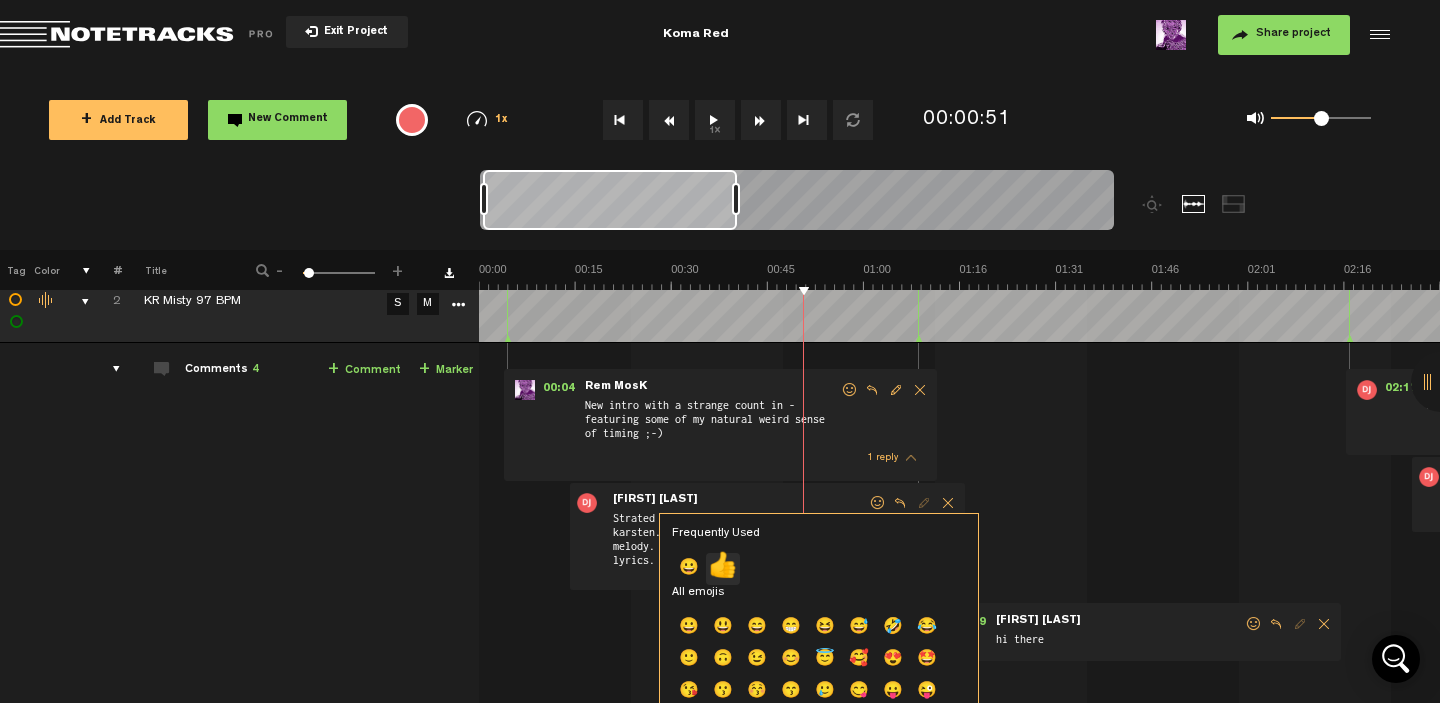click on "👍" 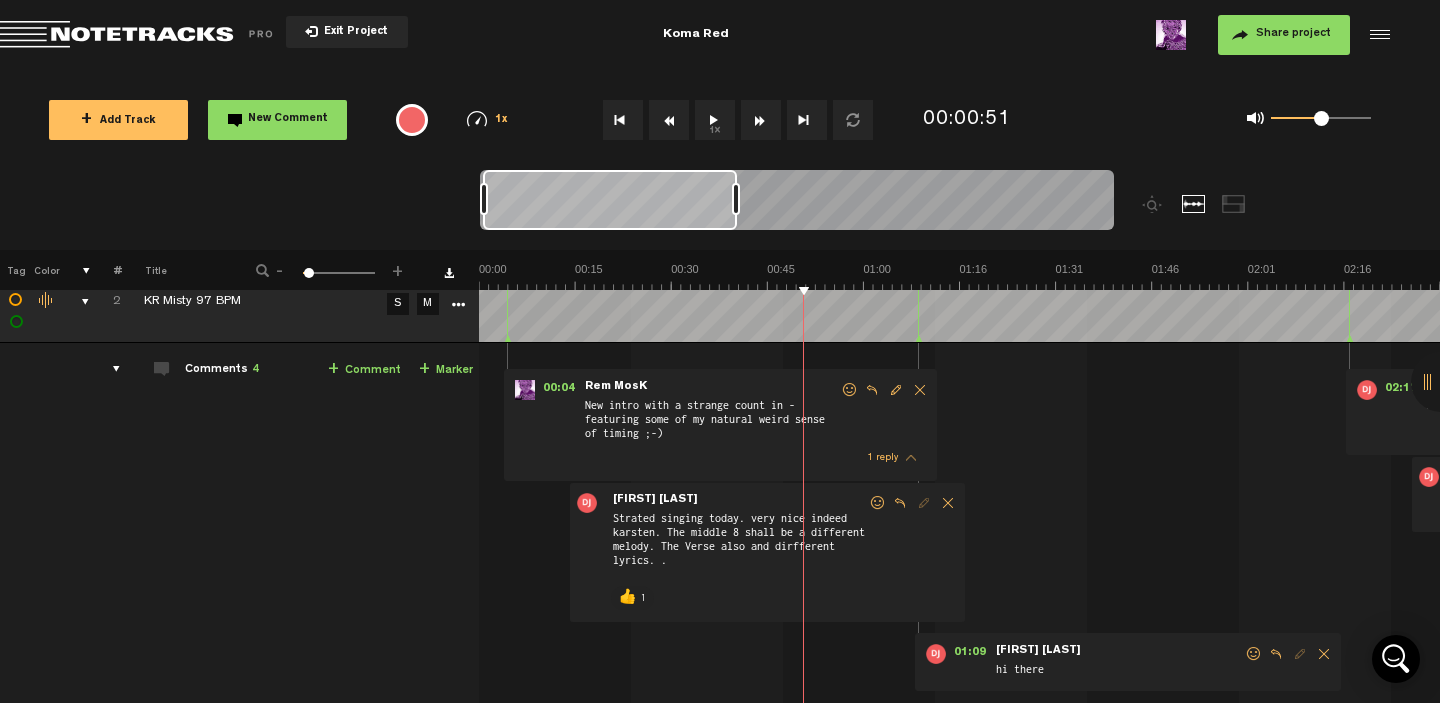 scroll, scrollTop: 3244, scrollLeft: 16, axis: both 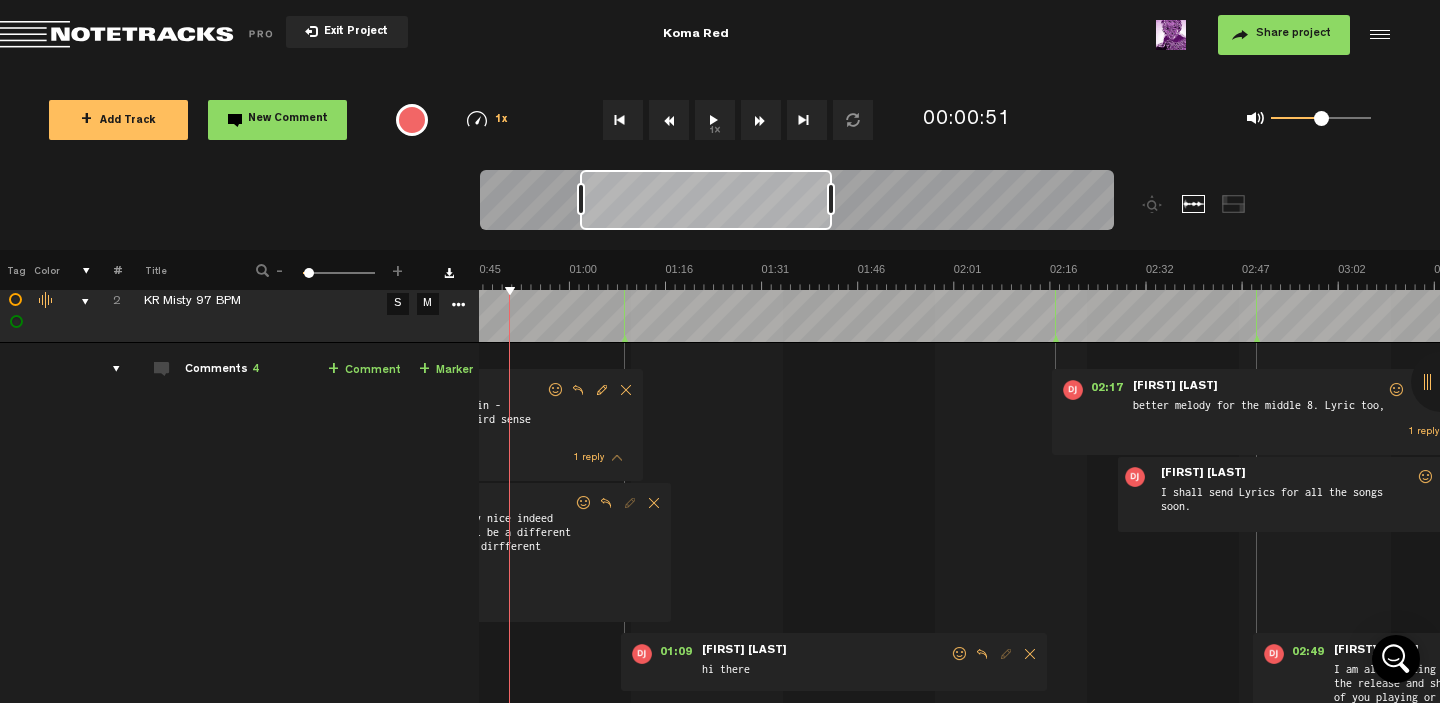 drag, startPoint x: 649, startPoint y: 198, endPoint x: 746, endPoint y: 215, distance: 98.478424 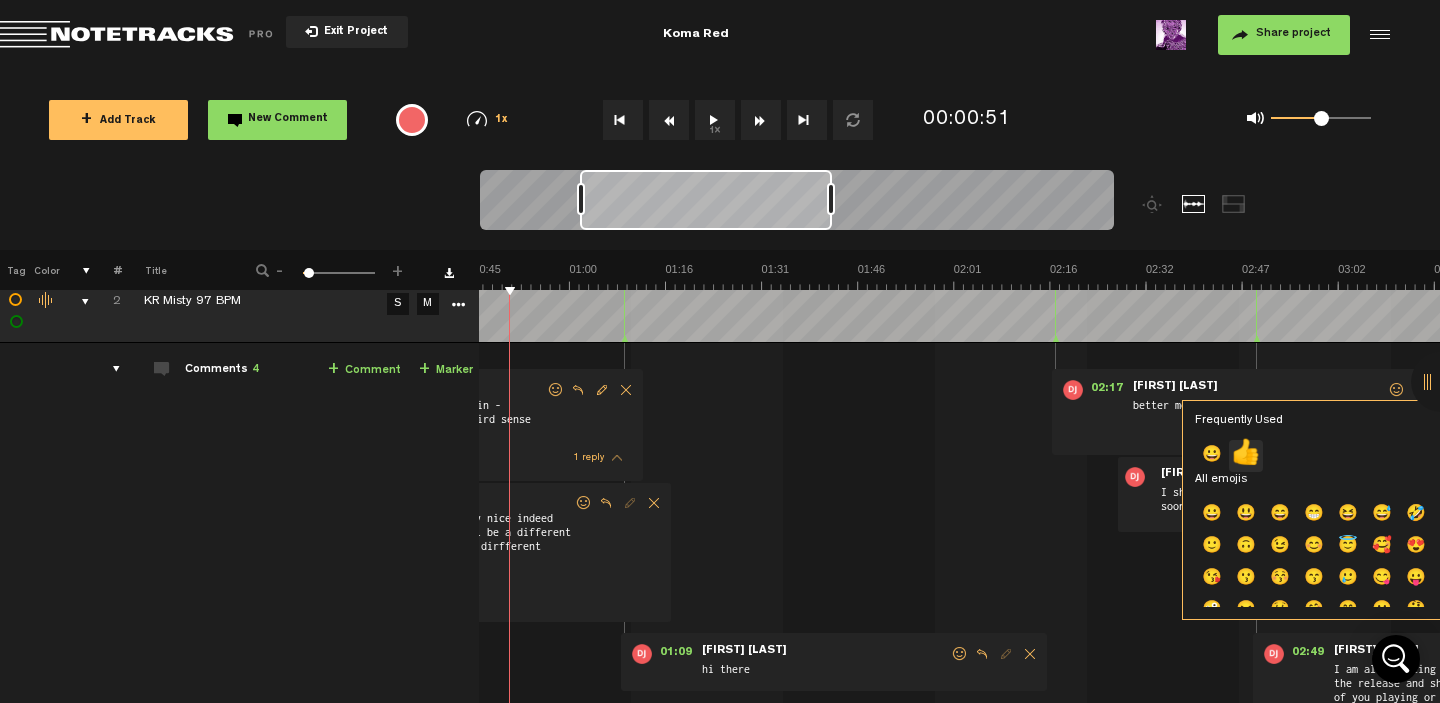 click on "👍" 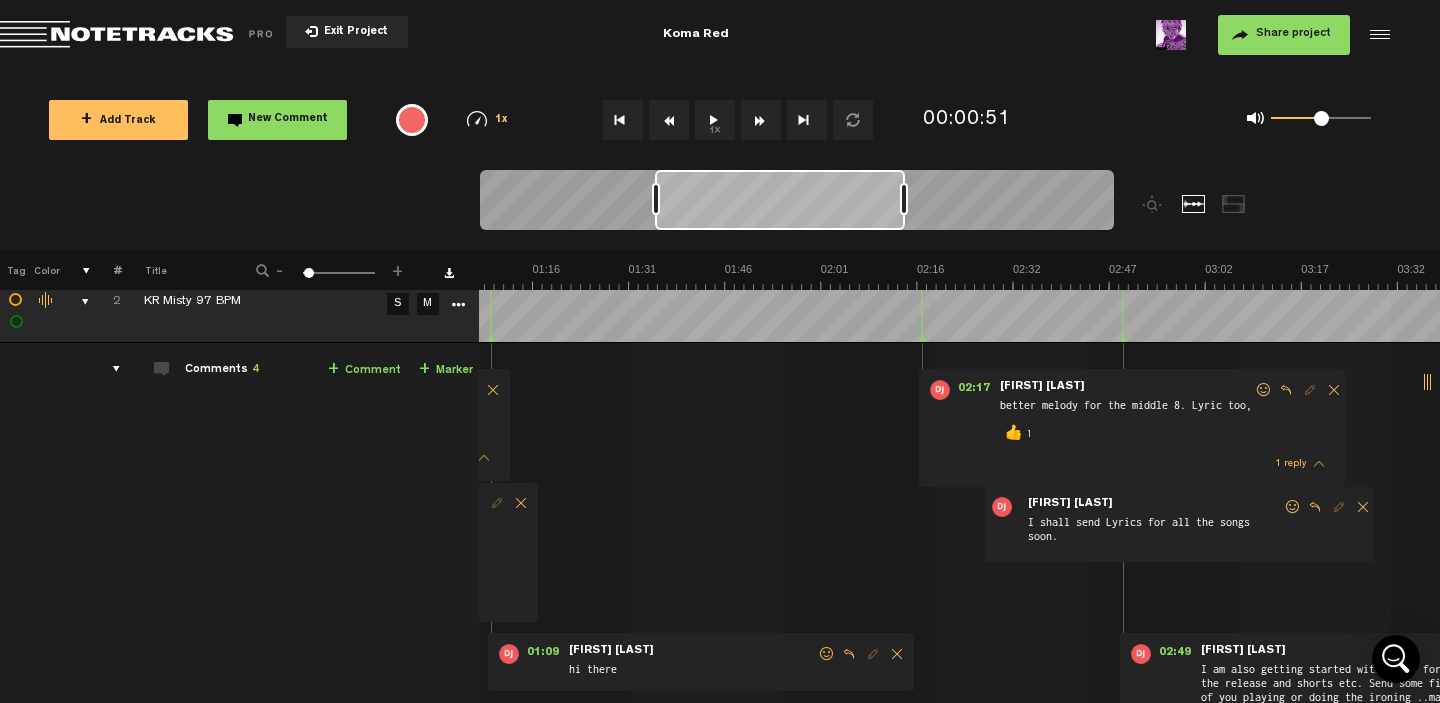scroll, scrollTop: 0, scrollLeft: 551, axis: horizontal 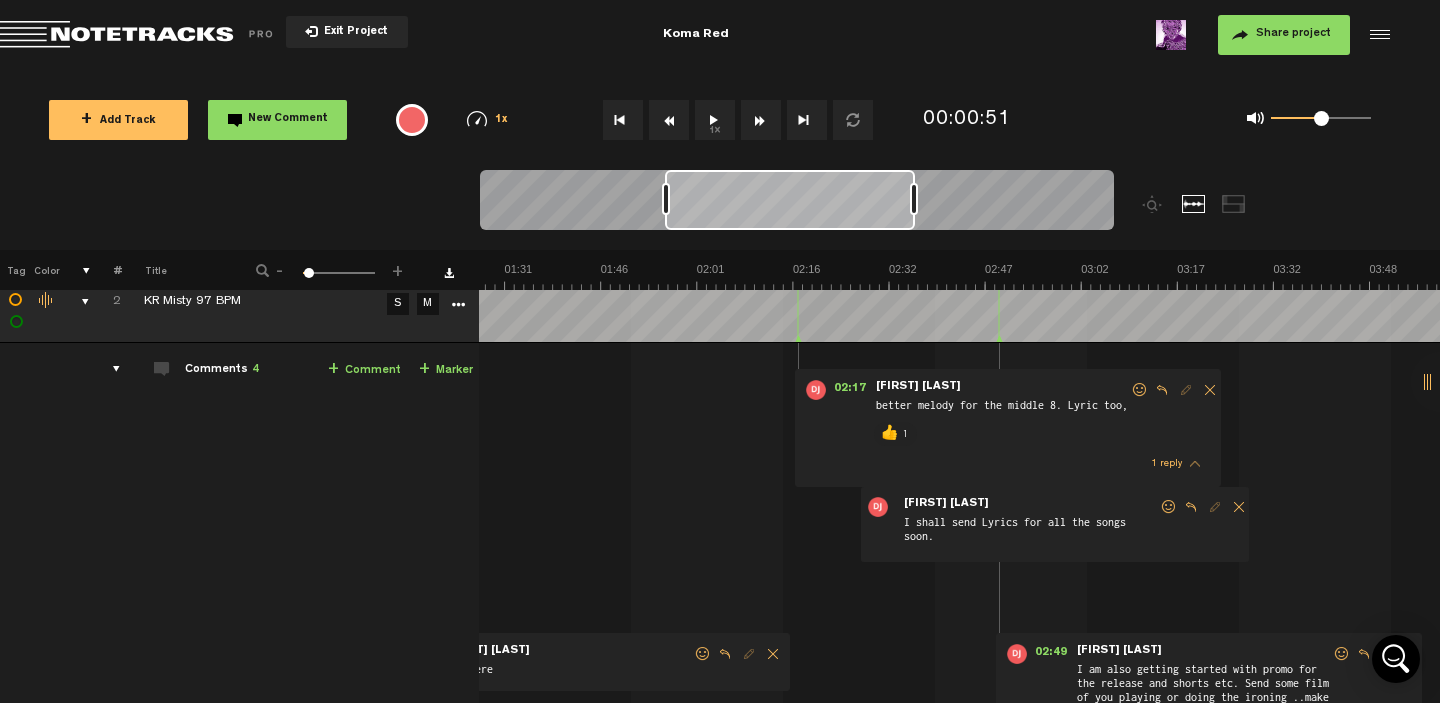 drag, startPoint x: 767, startPoint y: 207, endPoint x: 852, endPoint y: 215, distance: 85.37564 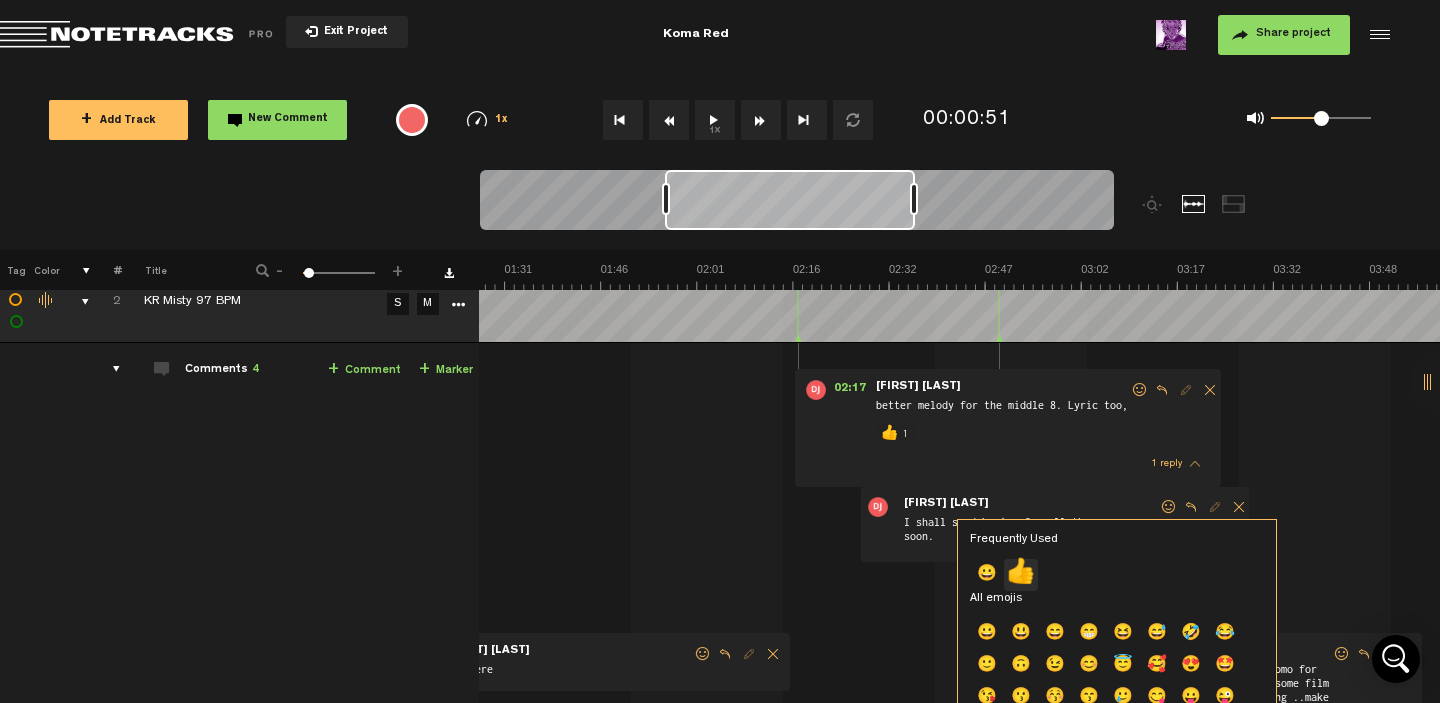 click on "👍" 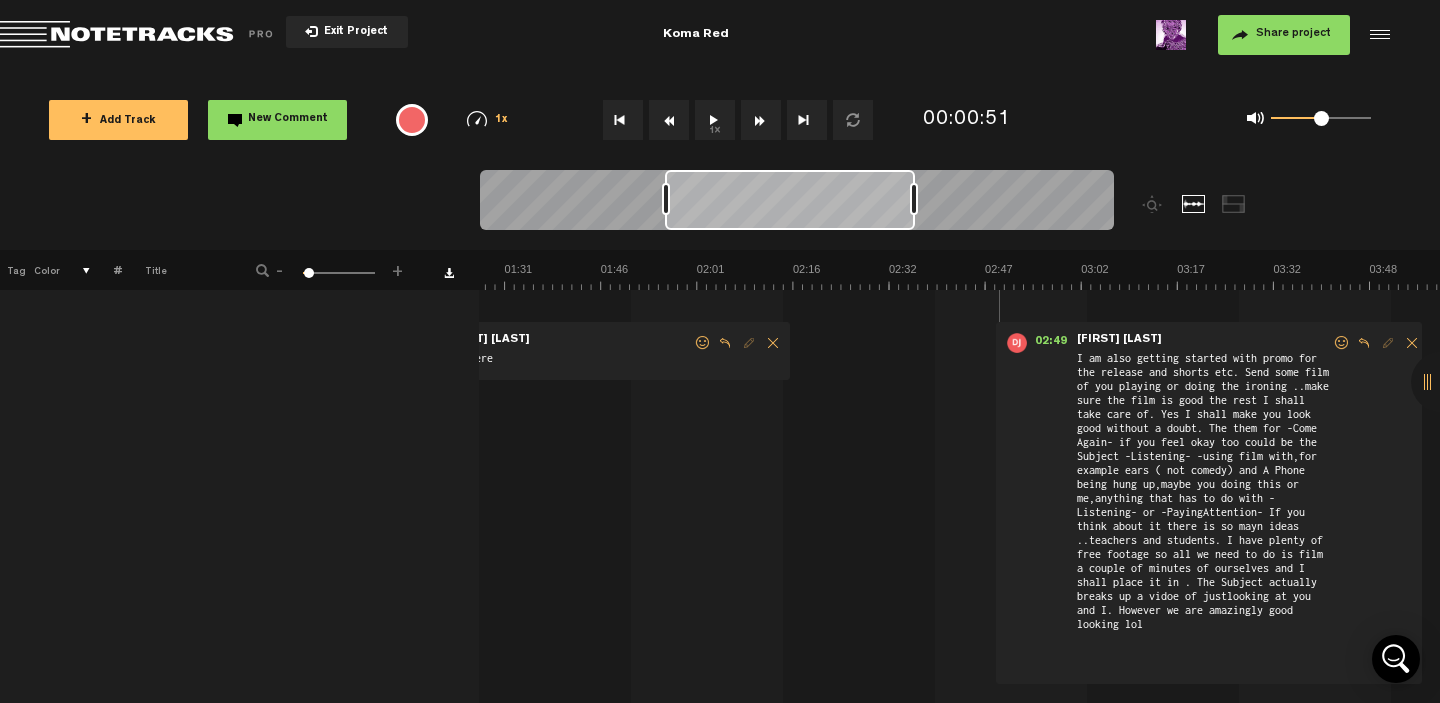 scroll, scrollTop: 3655, scrollLeft: 16, axis: both 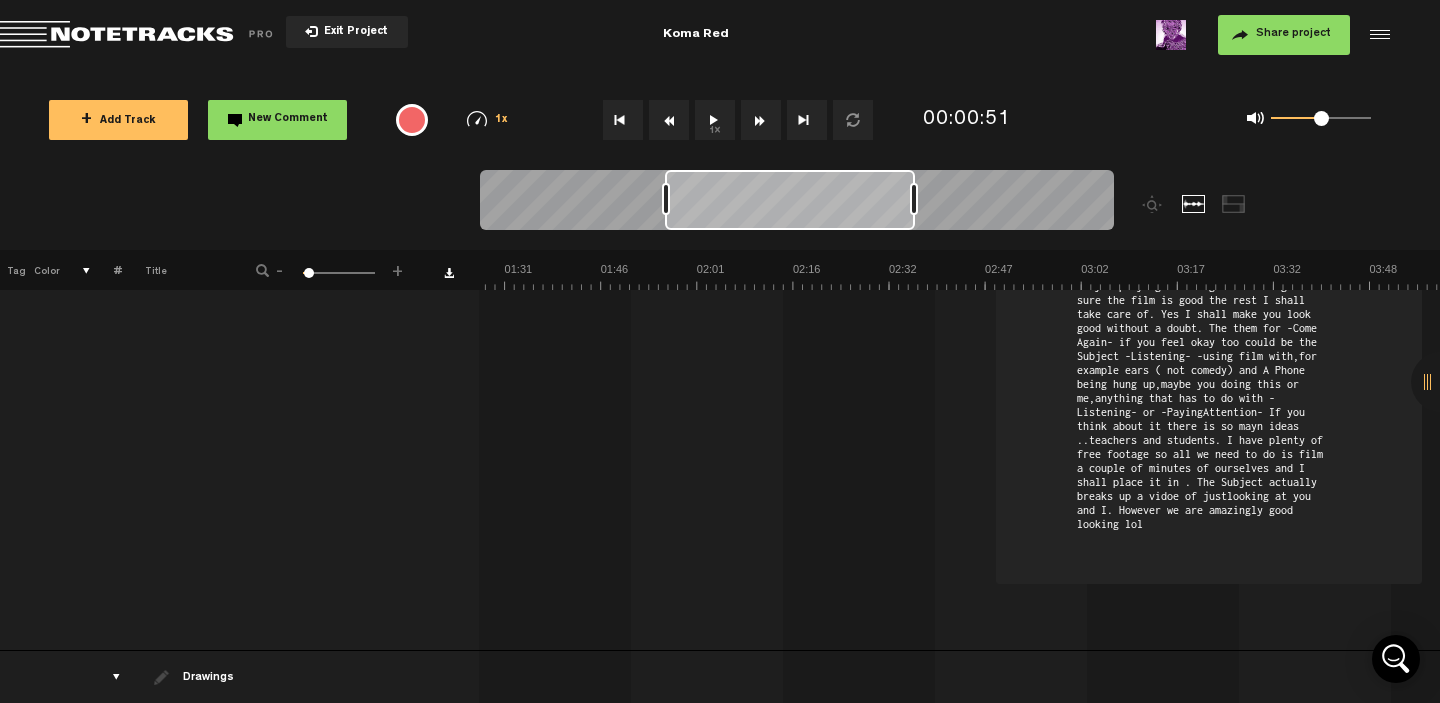 drag, startPoint x: 1166, startPoint y: 525, endPoint x: 1099, endPoint y: 329, distance: 207.13522 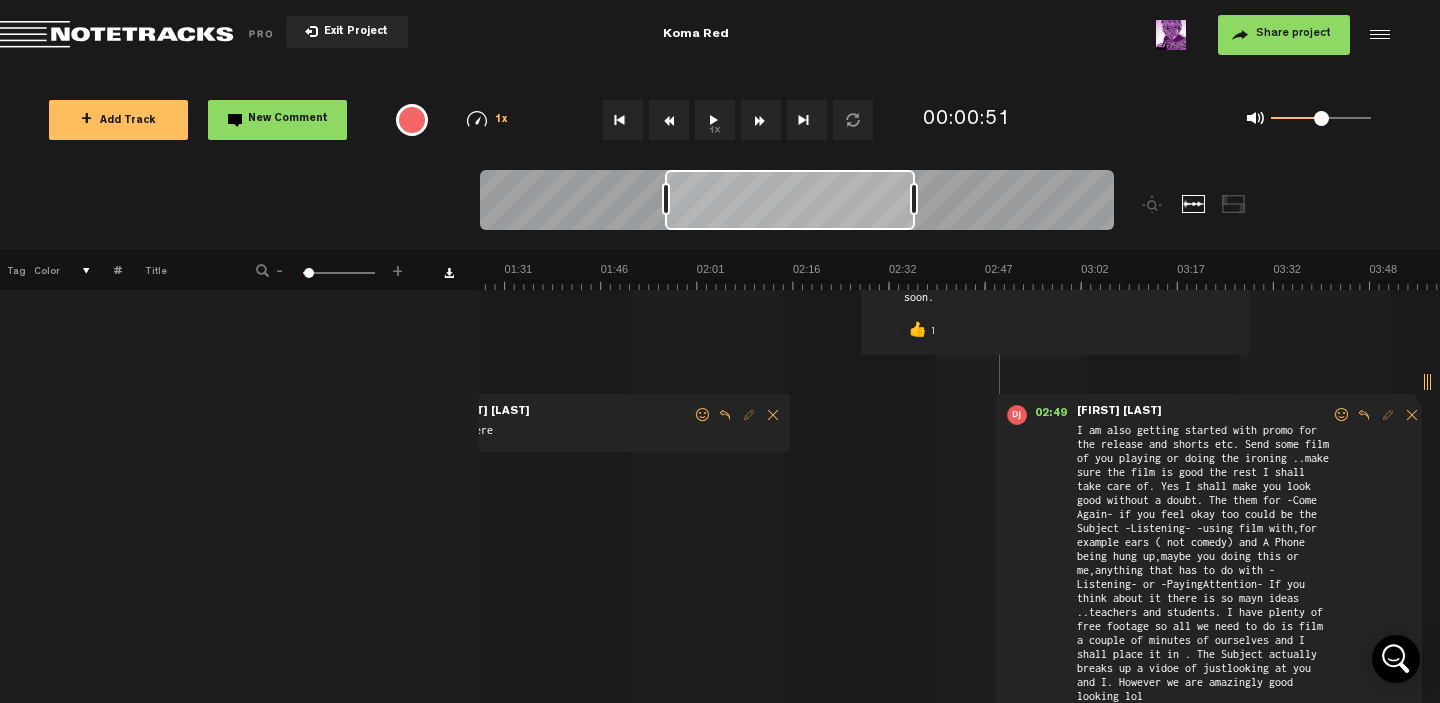 scroll, scrollTop: 3484, scrollLeft: 16, axis: both 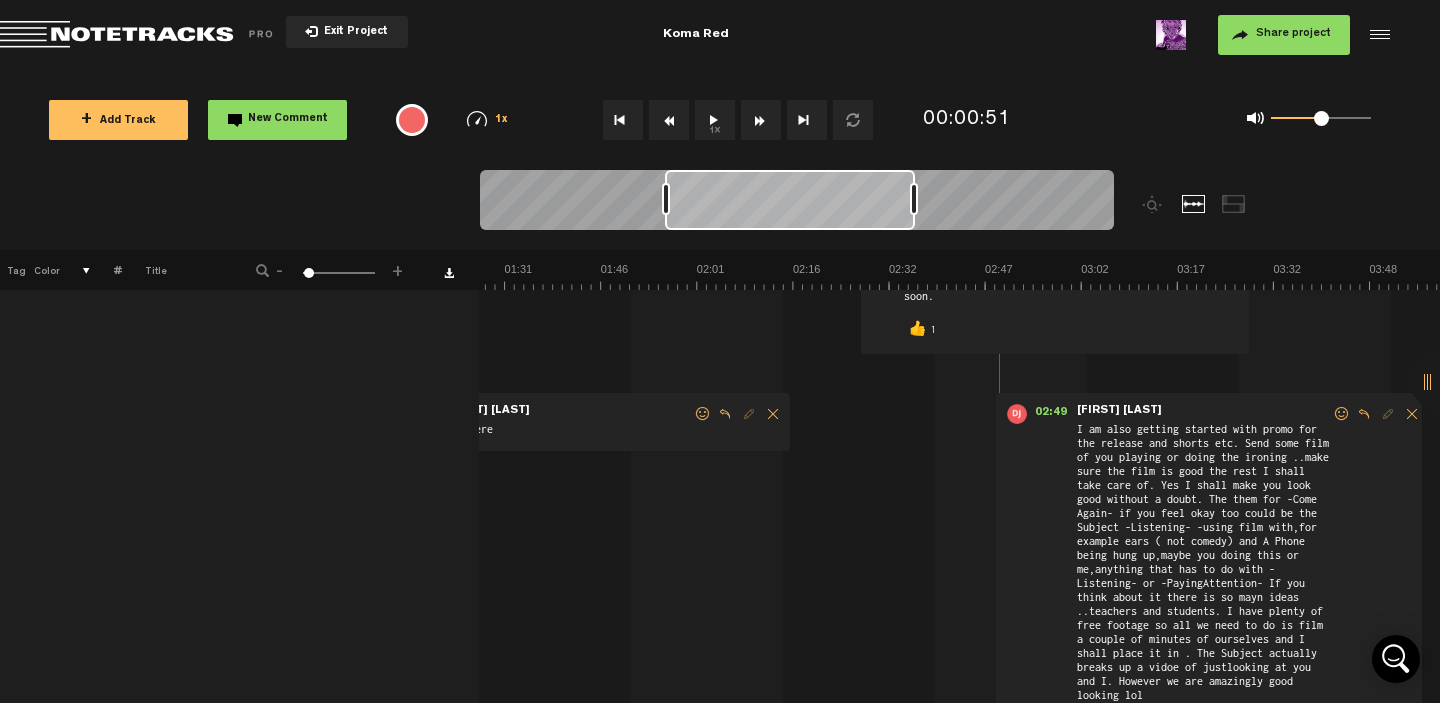 drag, startPoint x: 1073, startPoint y: 426, endPoint x: 1153, endPoint y: 576, distance: 170 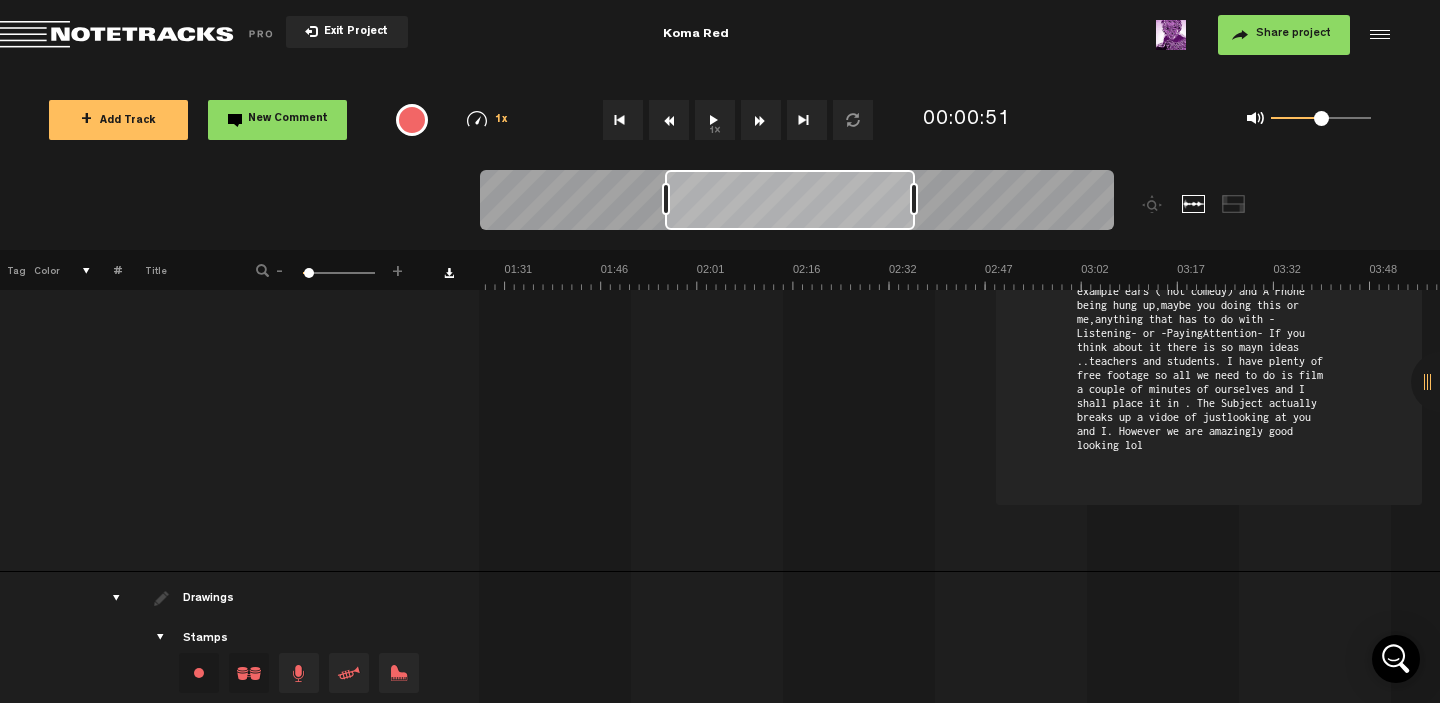 scroll, scrollTop: 3730, scrollLeft: 16, axis: both 